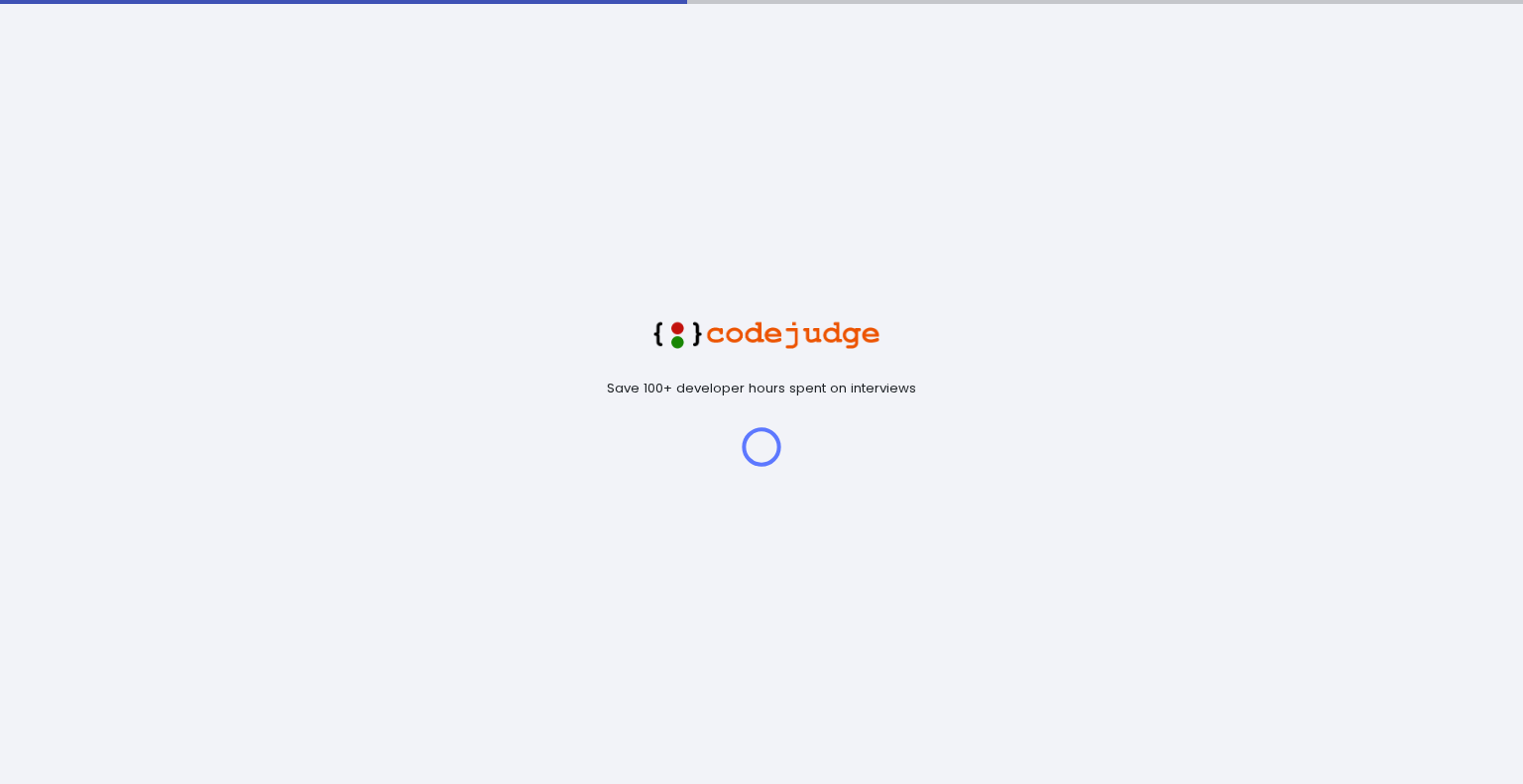 scroll, scrollTop: 0, scrollLeft: 0, axis: both 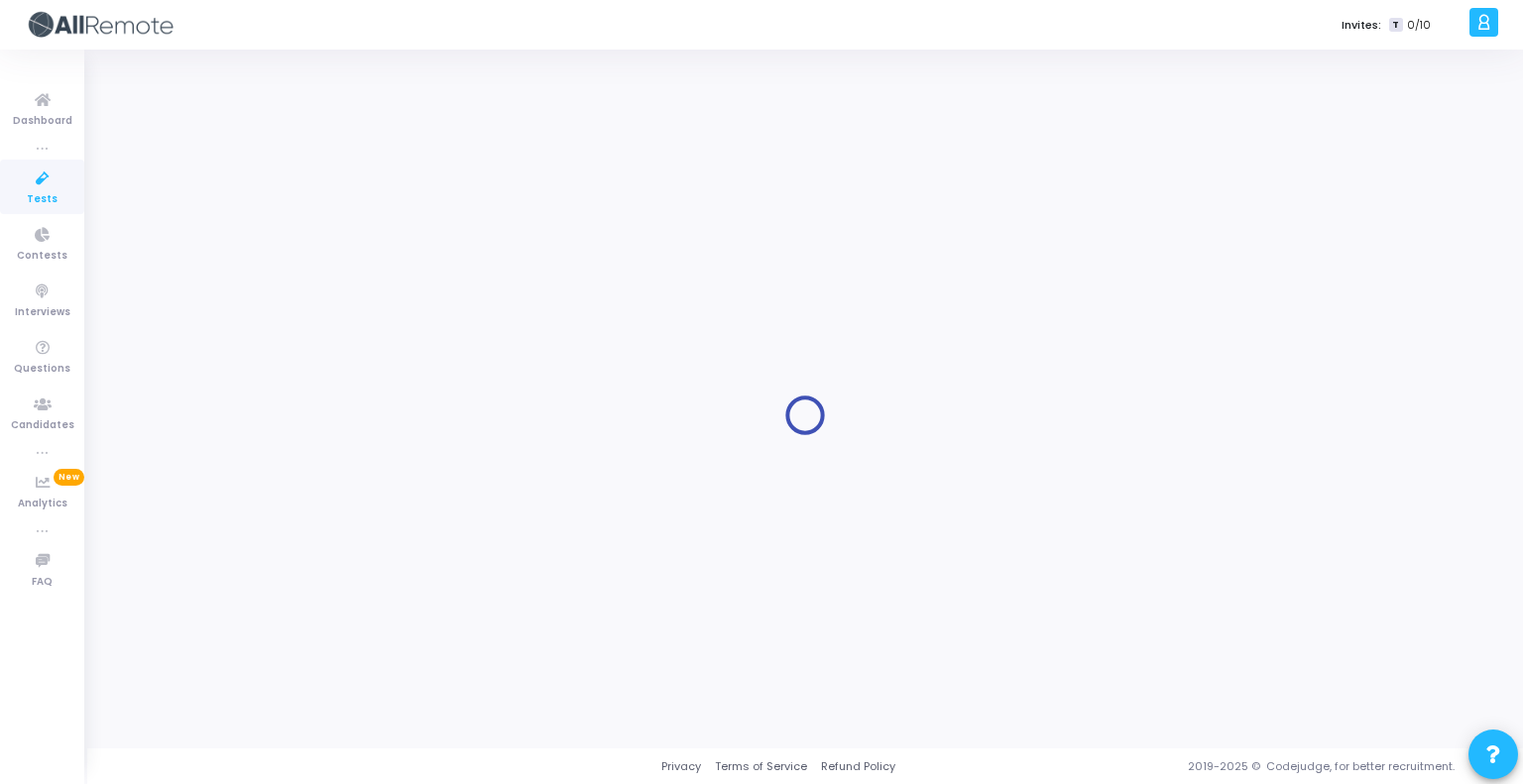 type on "Backend Engineer (Oops)" 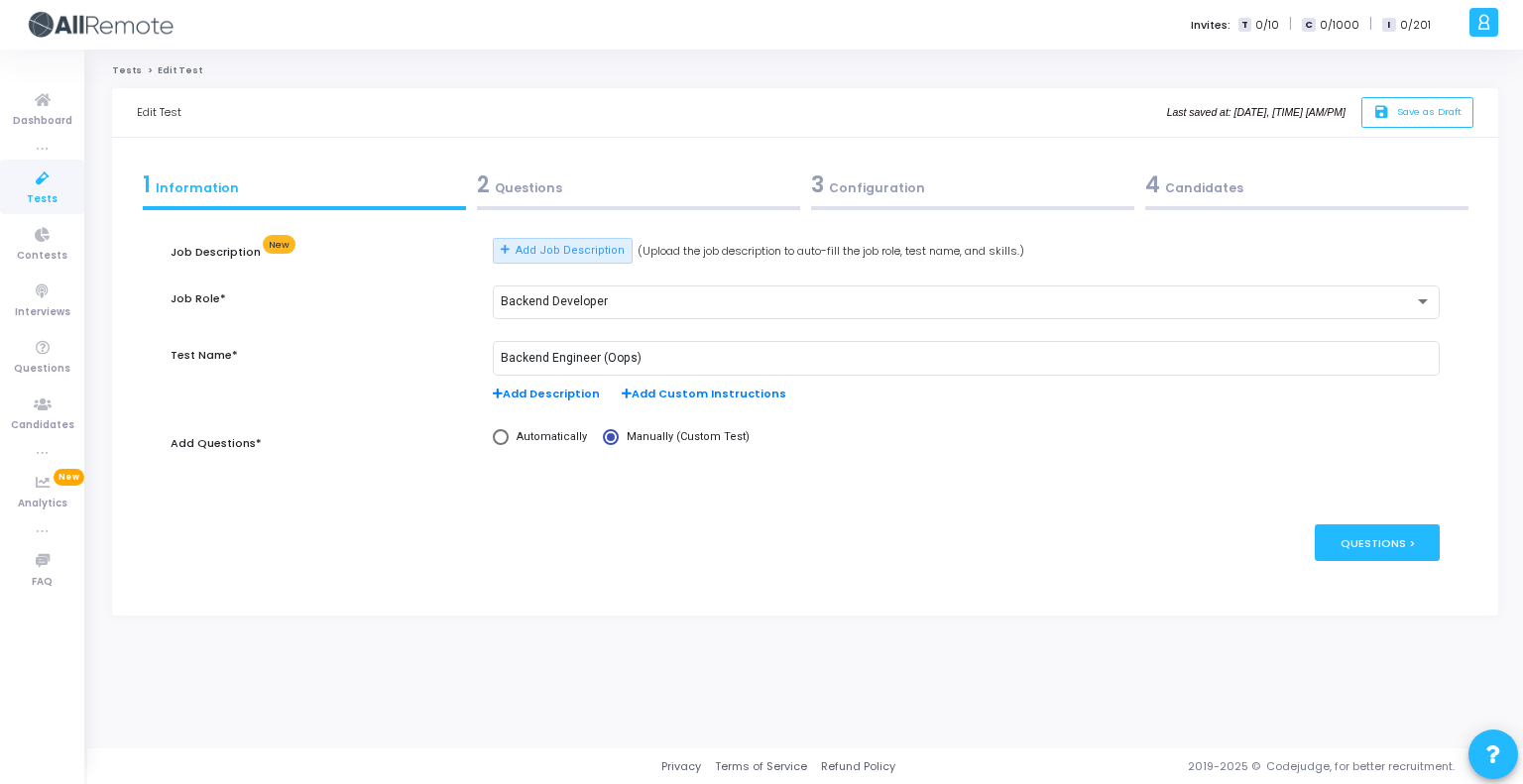 click on "2  Questions" at bounding box center (639, 184) 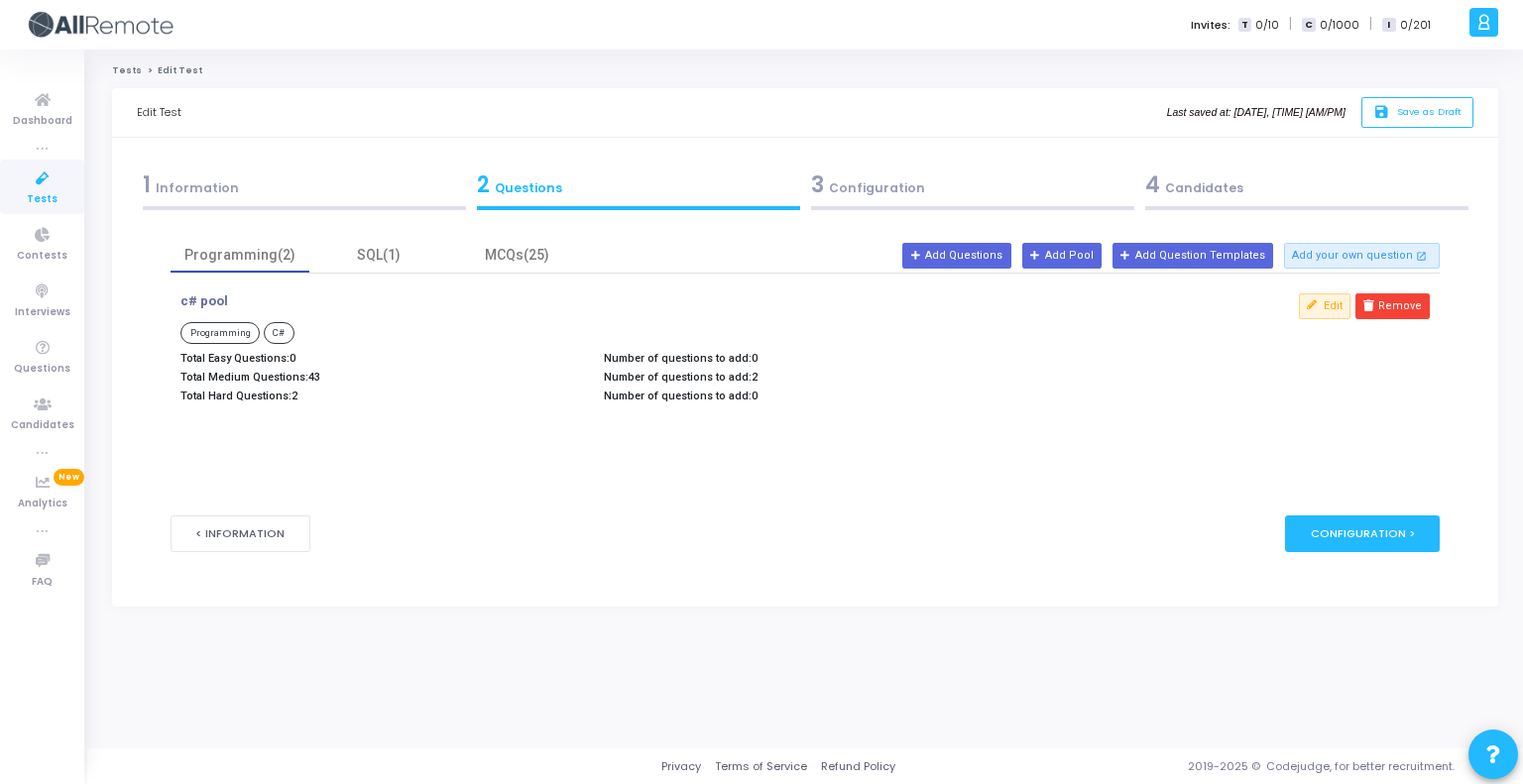 click on "3  Configuration" at bounding box center [973, 184] 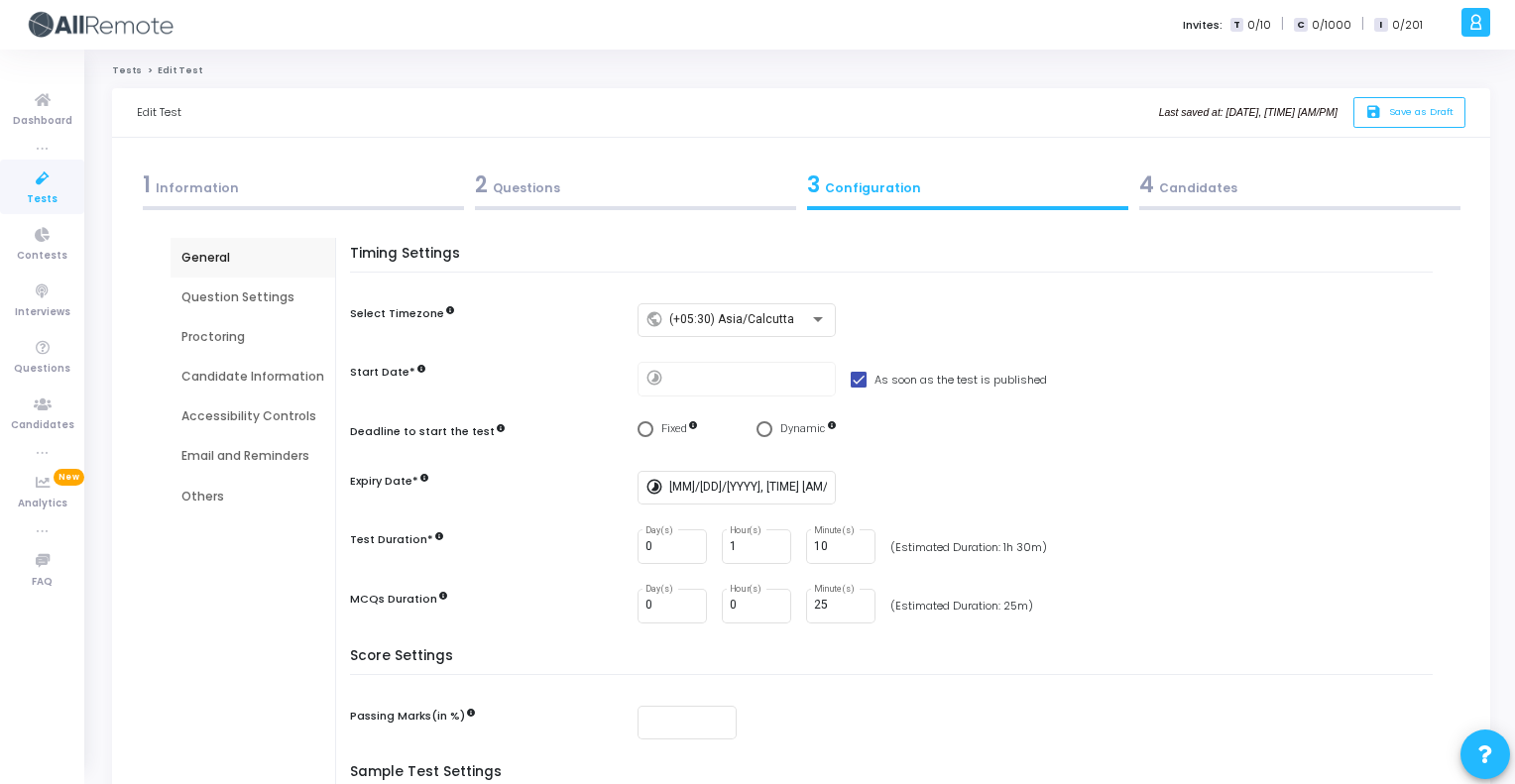 click on "4  Candidates" at bounding box center (1300, 184) 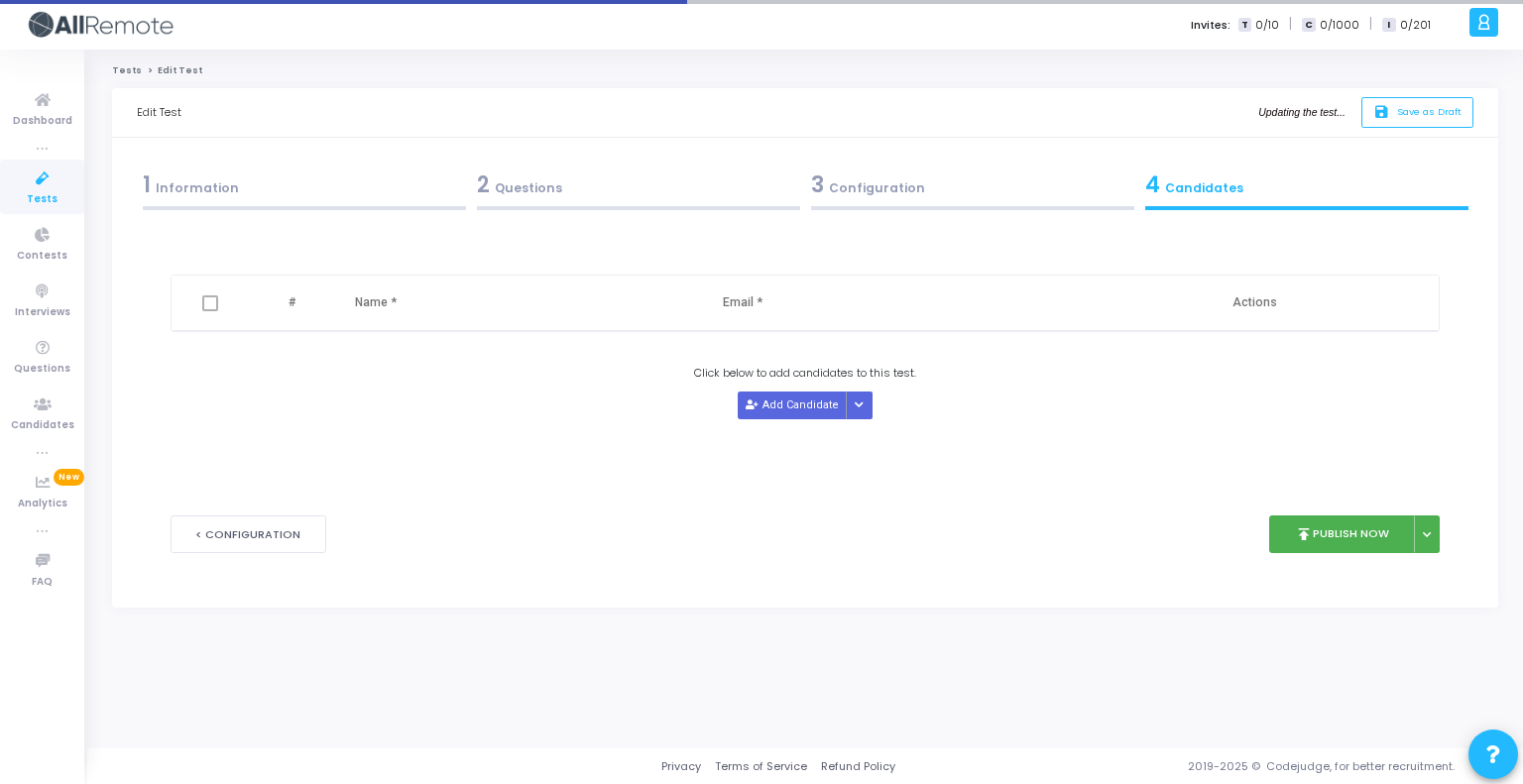 click on "1  Information" at bounding box center [304, 184] 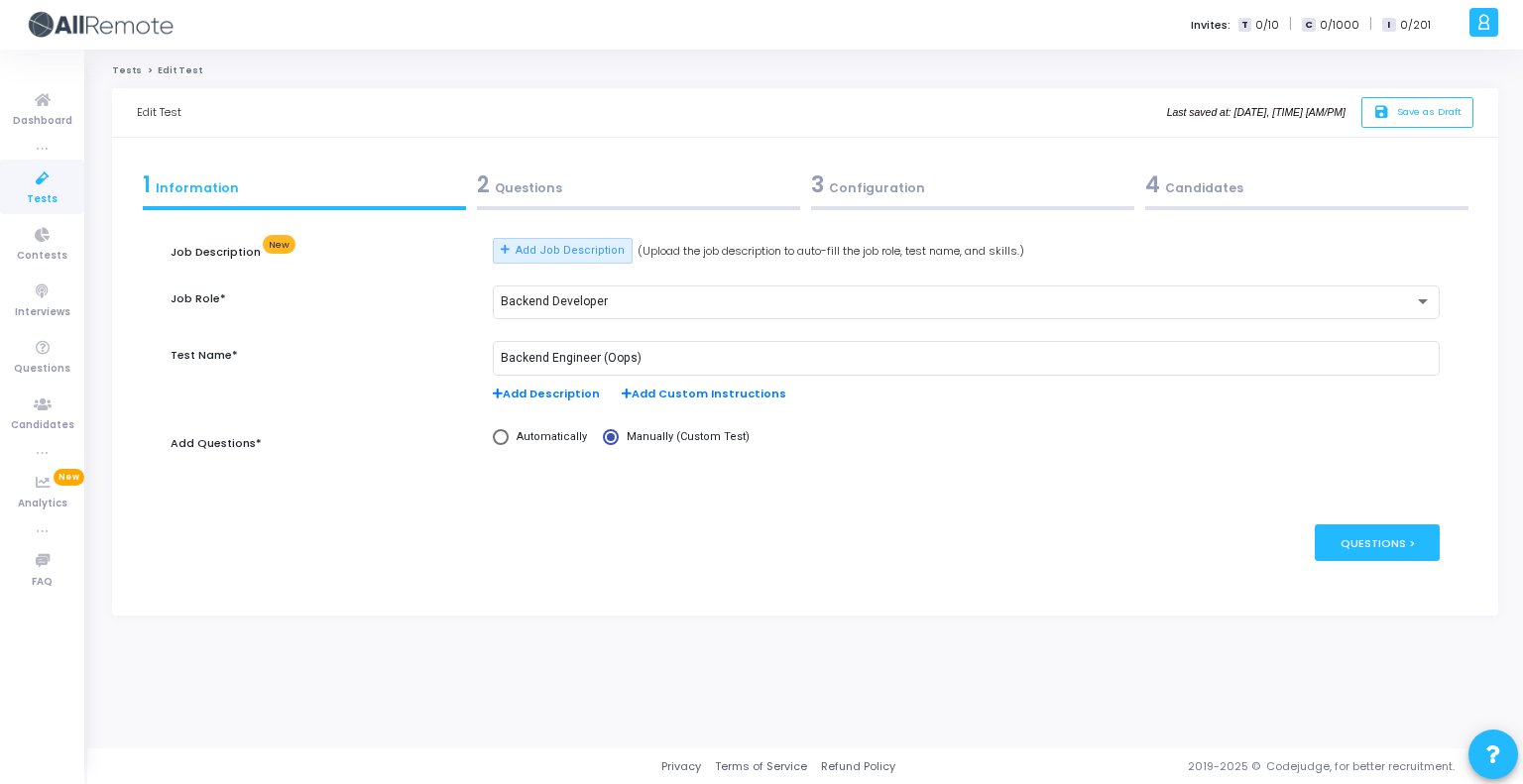 click on "2  Questions" at bounding box center [639, 184] 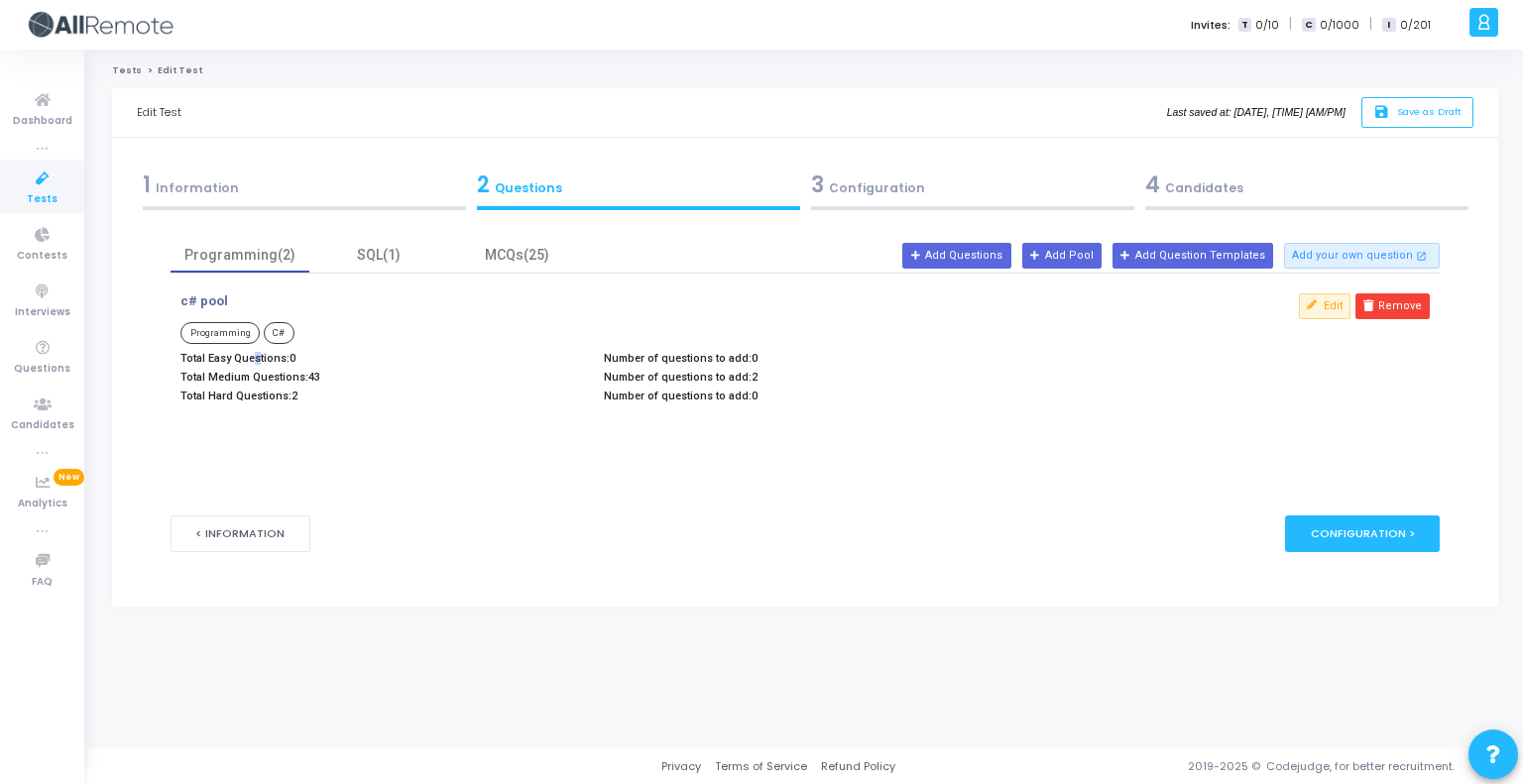 click on "Total Easy Questions:  0" at bounding box center [382, 358] 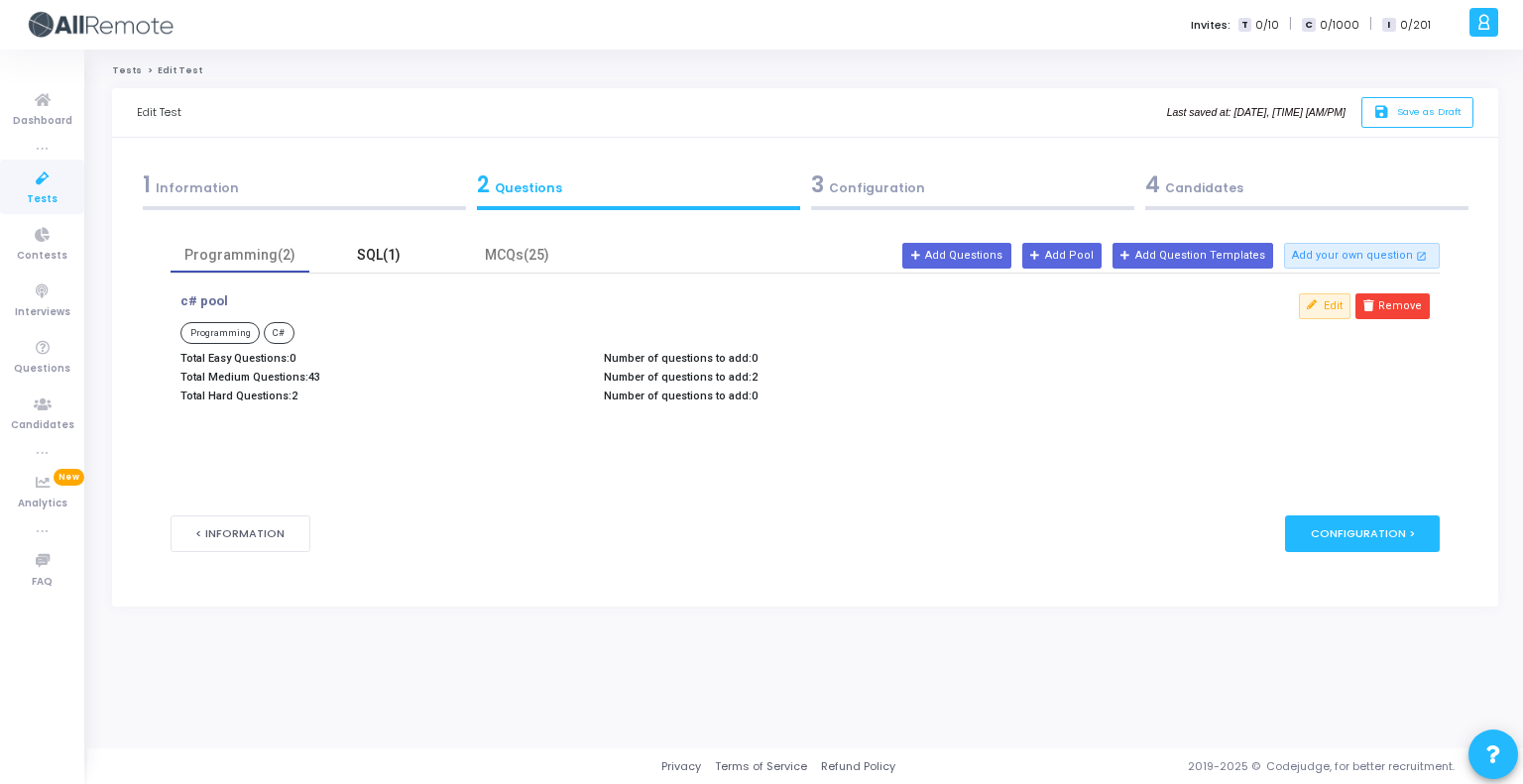 click on "SQL(1)" at bounding box center (379, 255) 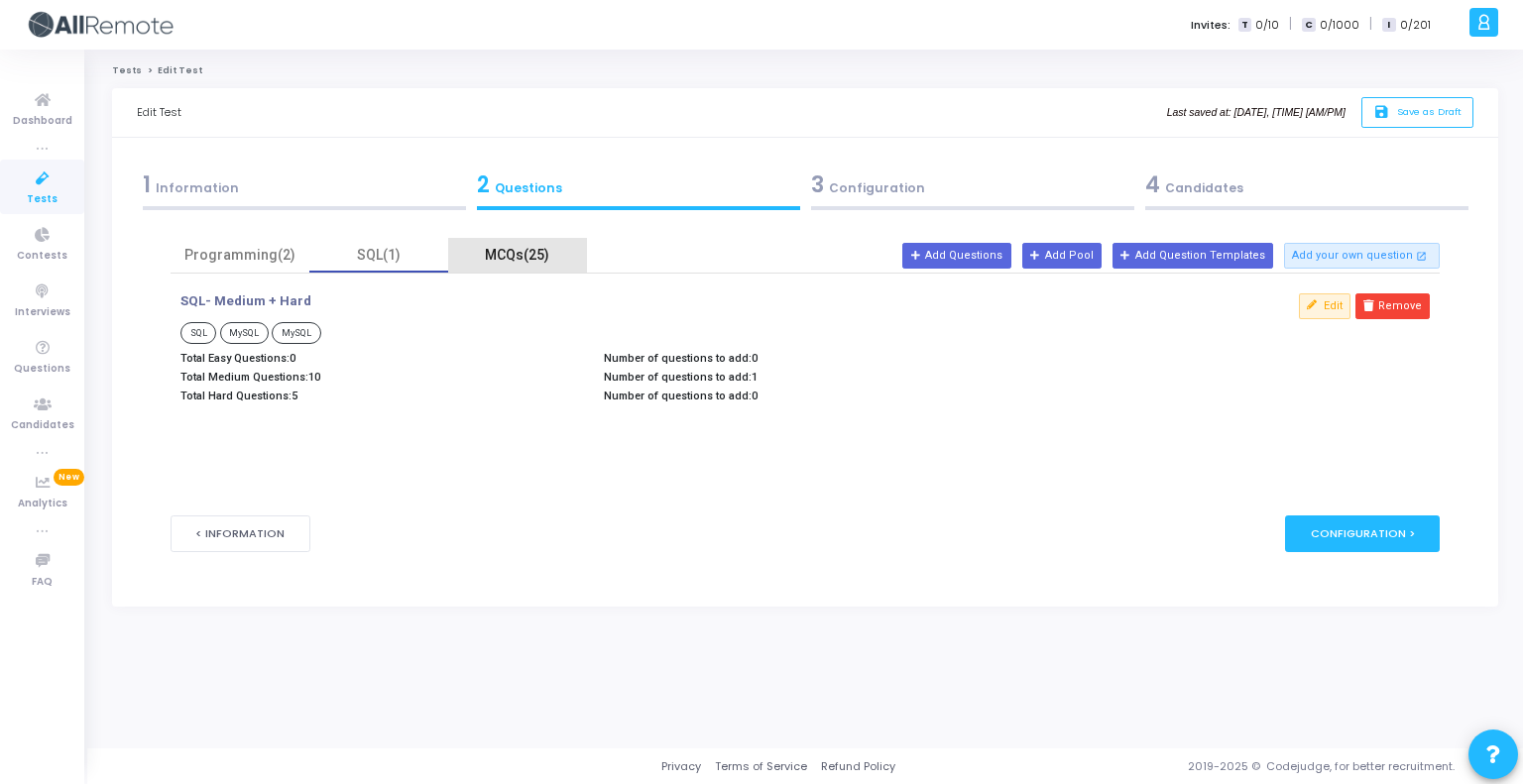 click on "MCQs(25)" at bounding box center [518, 255] 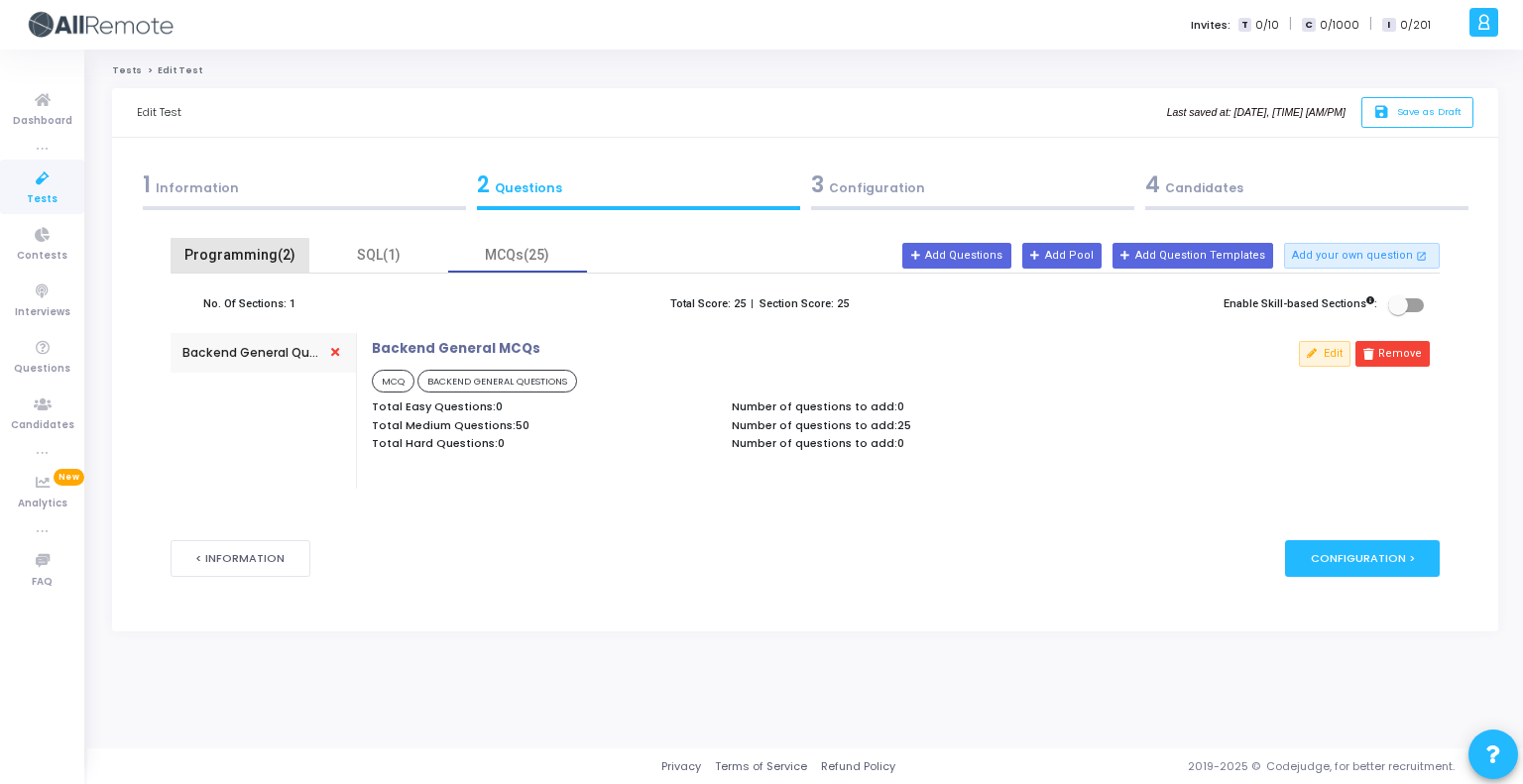 click on "Programming(2)" at bounding box center [240, 255] 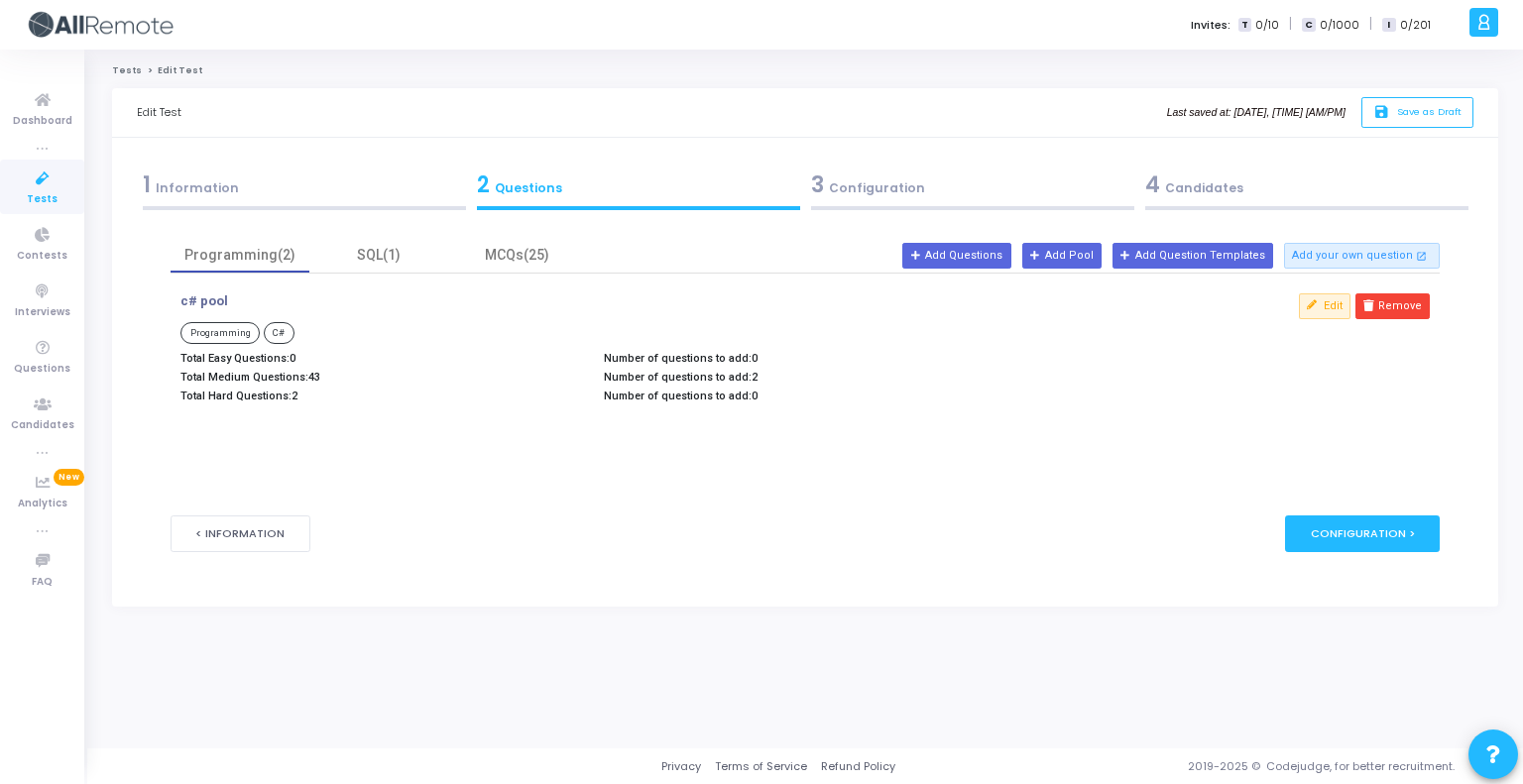 click on "Total Medium Questions:  43" at bounding box center [382, 377] 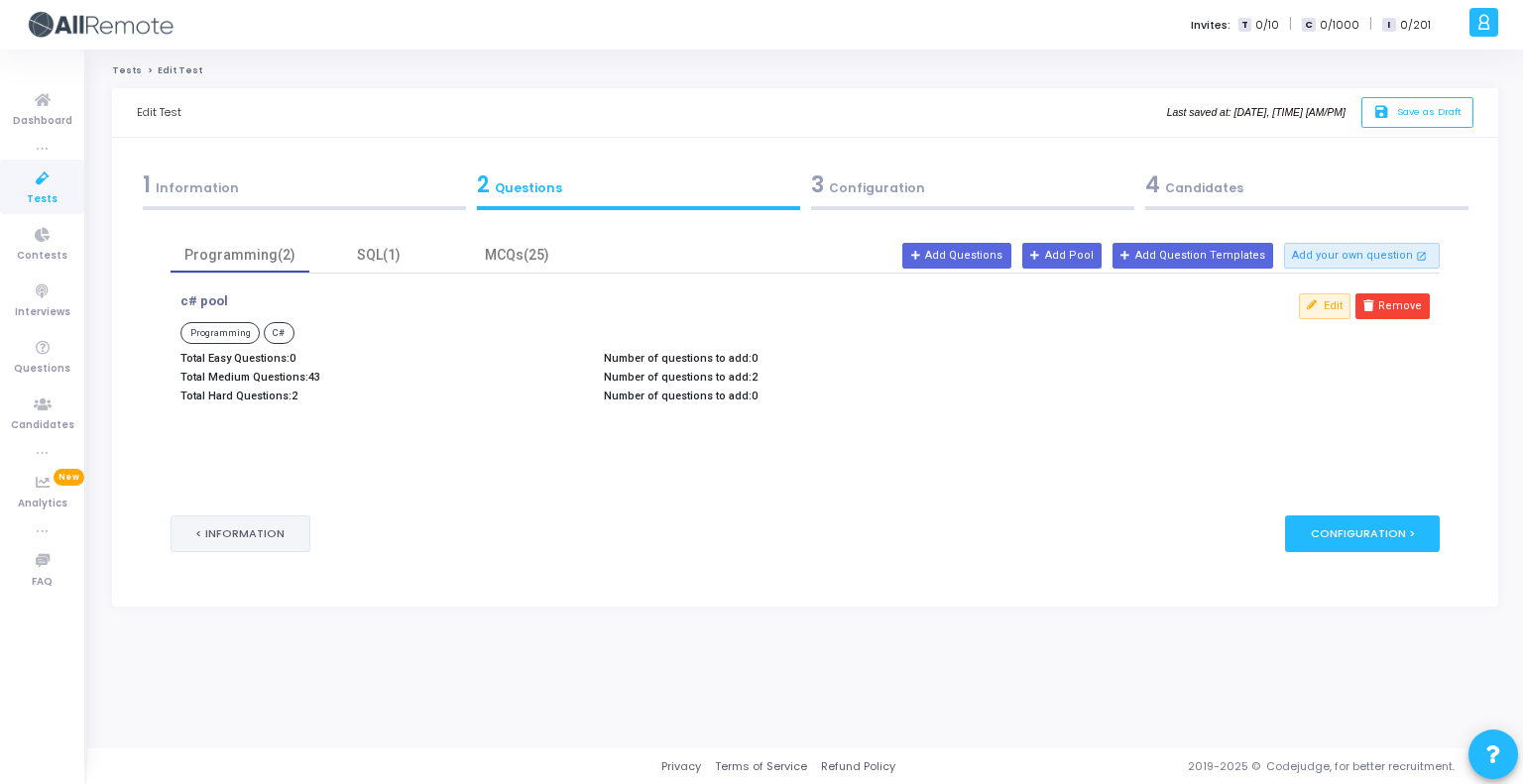 click on "< Information" at bounding box center (241, 533) 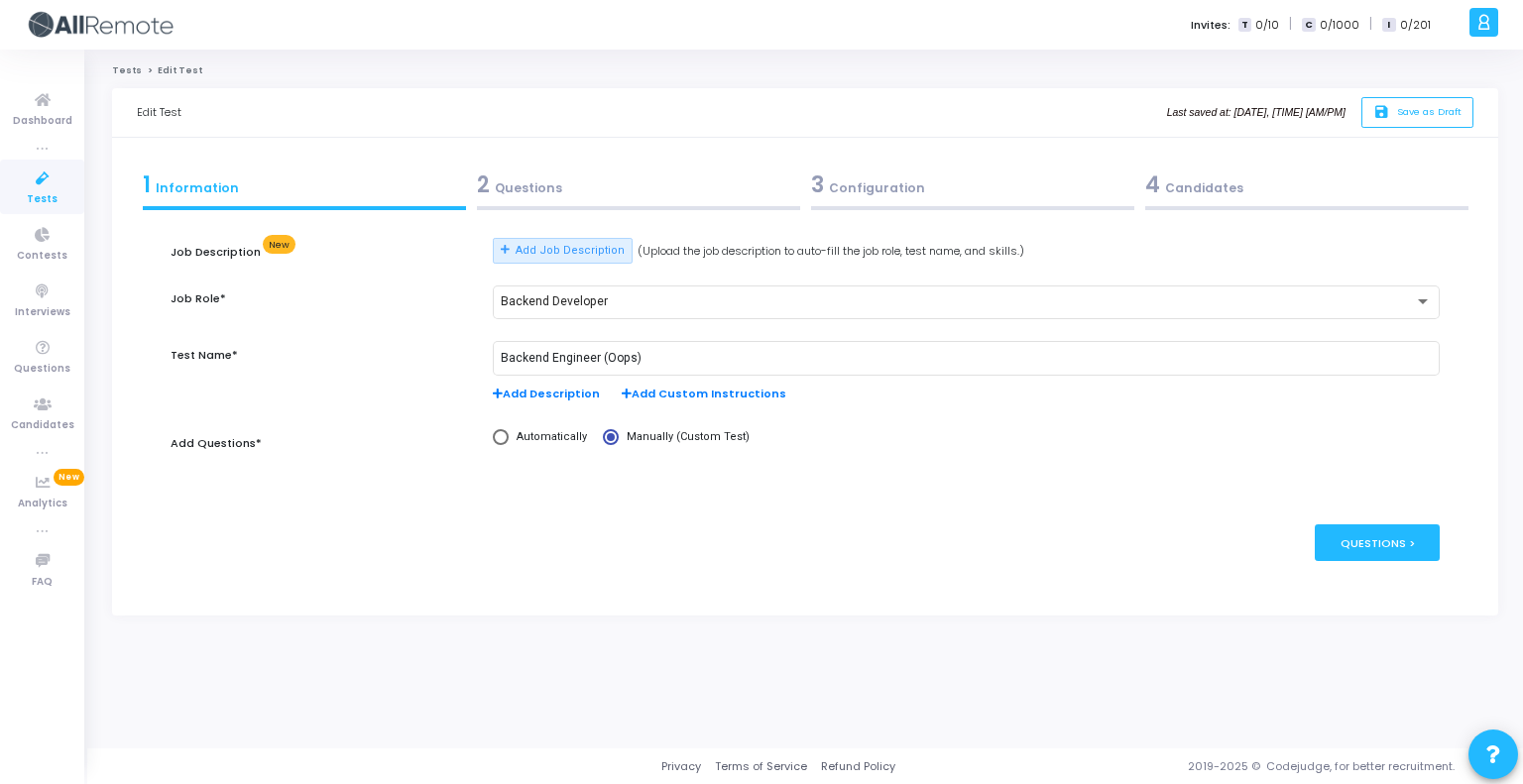 click on "2  Questions" at bounding box center (639, 184) 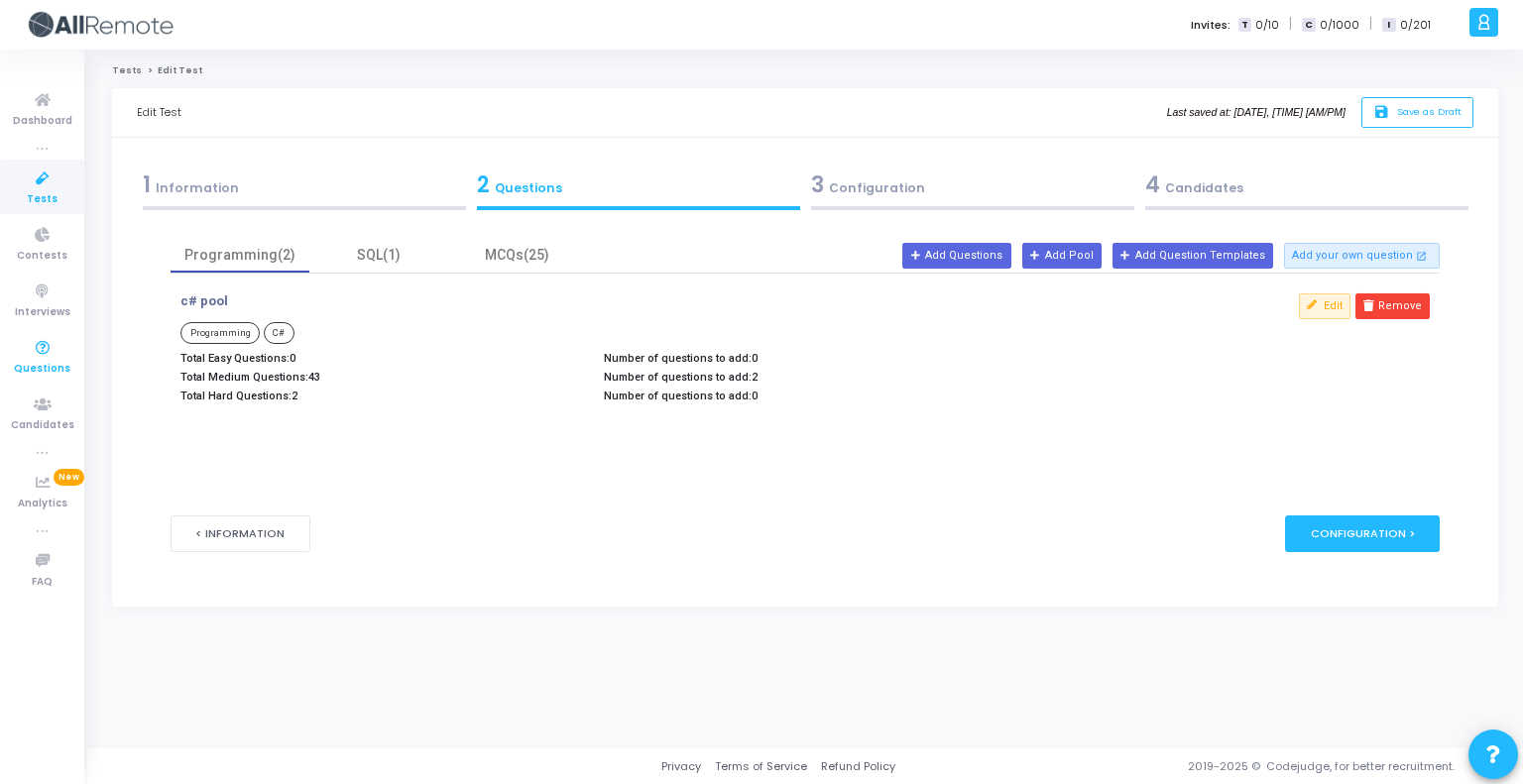 click at bounding box center [43, 348] 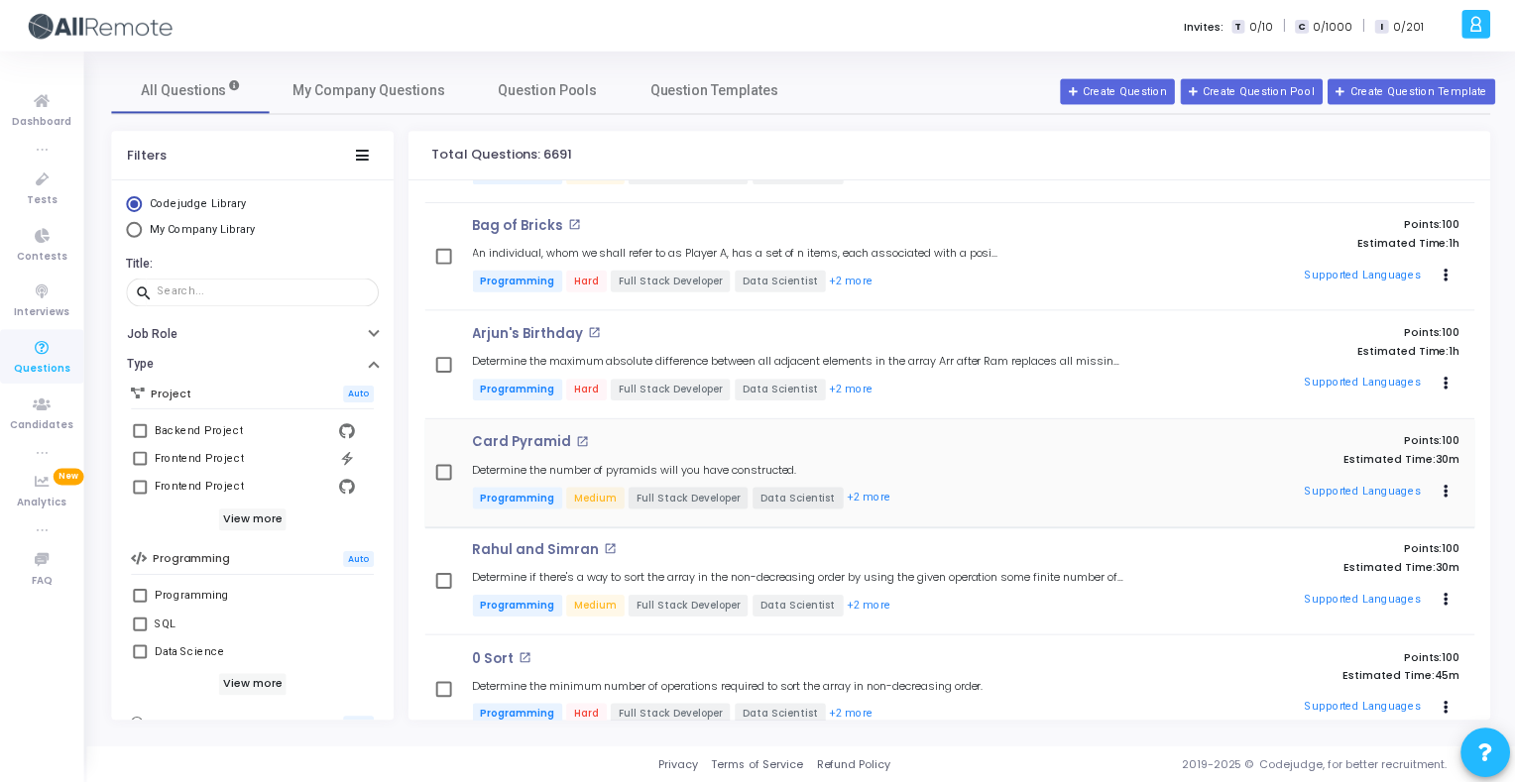 scroll, scrollTop: 0, scrollLeft: 0, axis: both 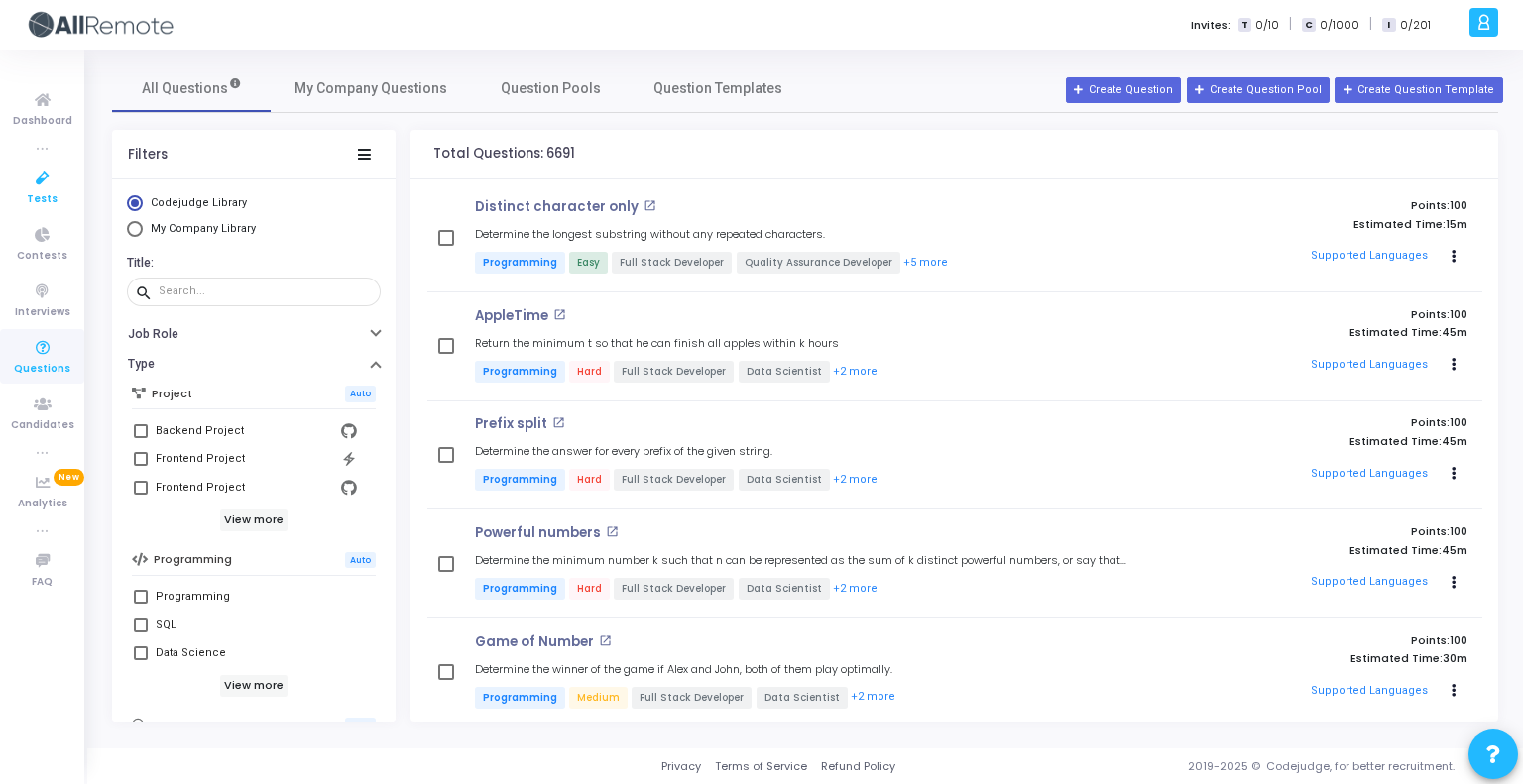 click on "Tests" at bounding box center [42, 199] 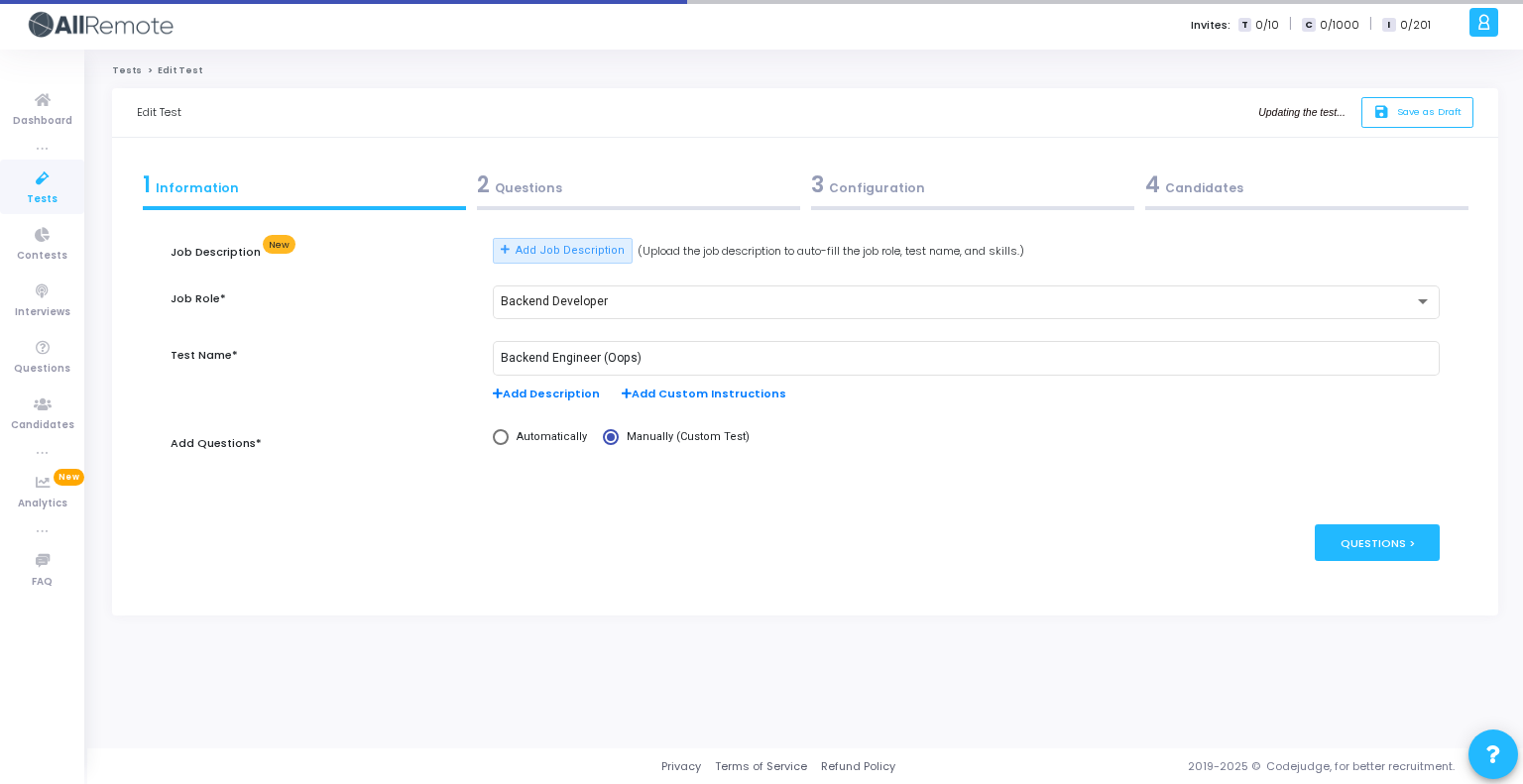 click on "2  Questions" at bounding box center [639, 184] 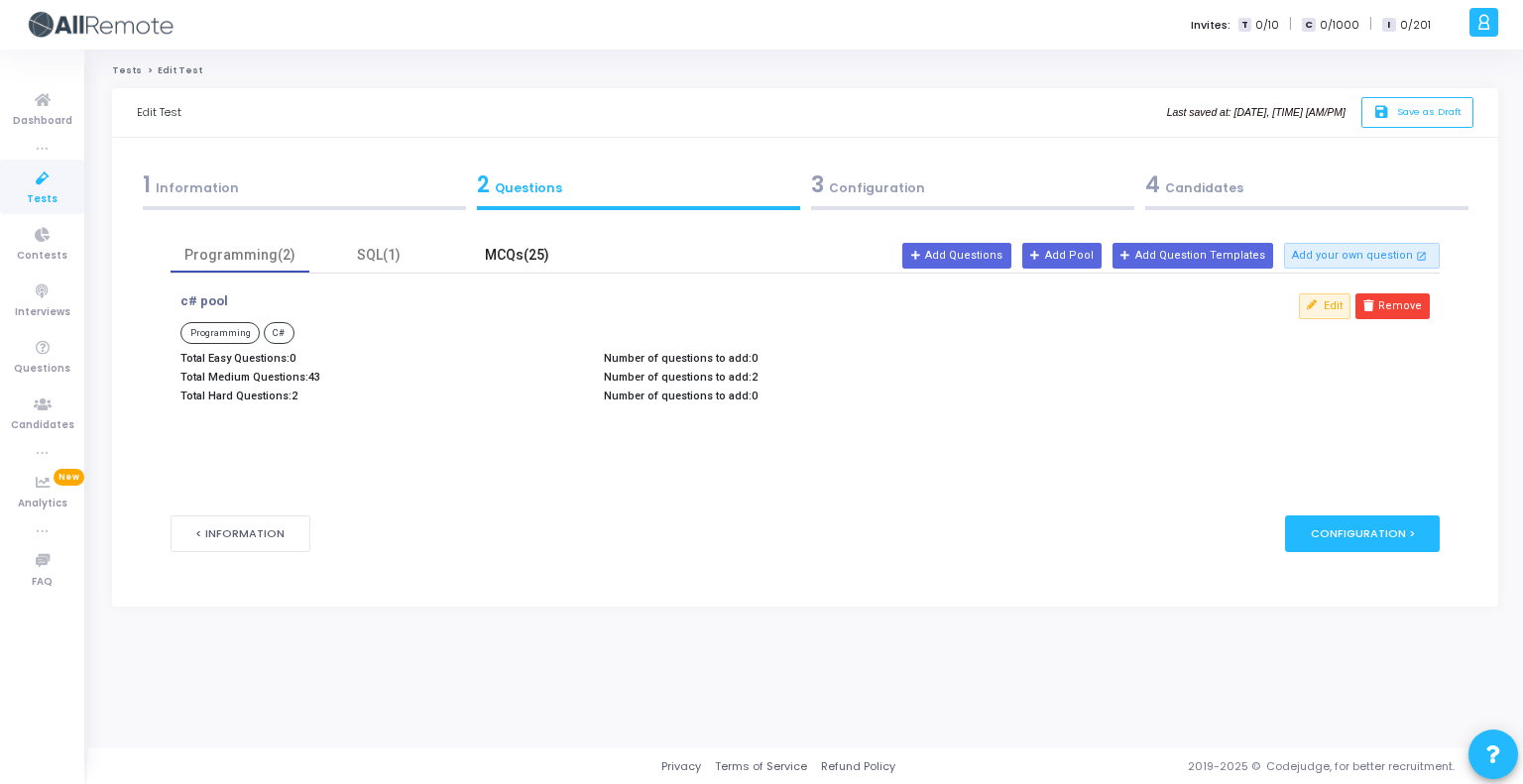 click on "MCQs(25)" at bounding box center (518, 255) 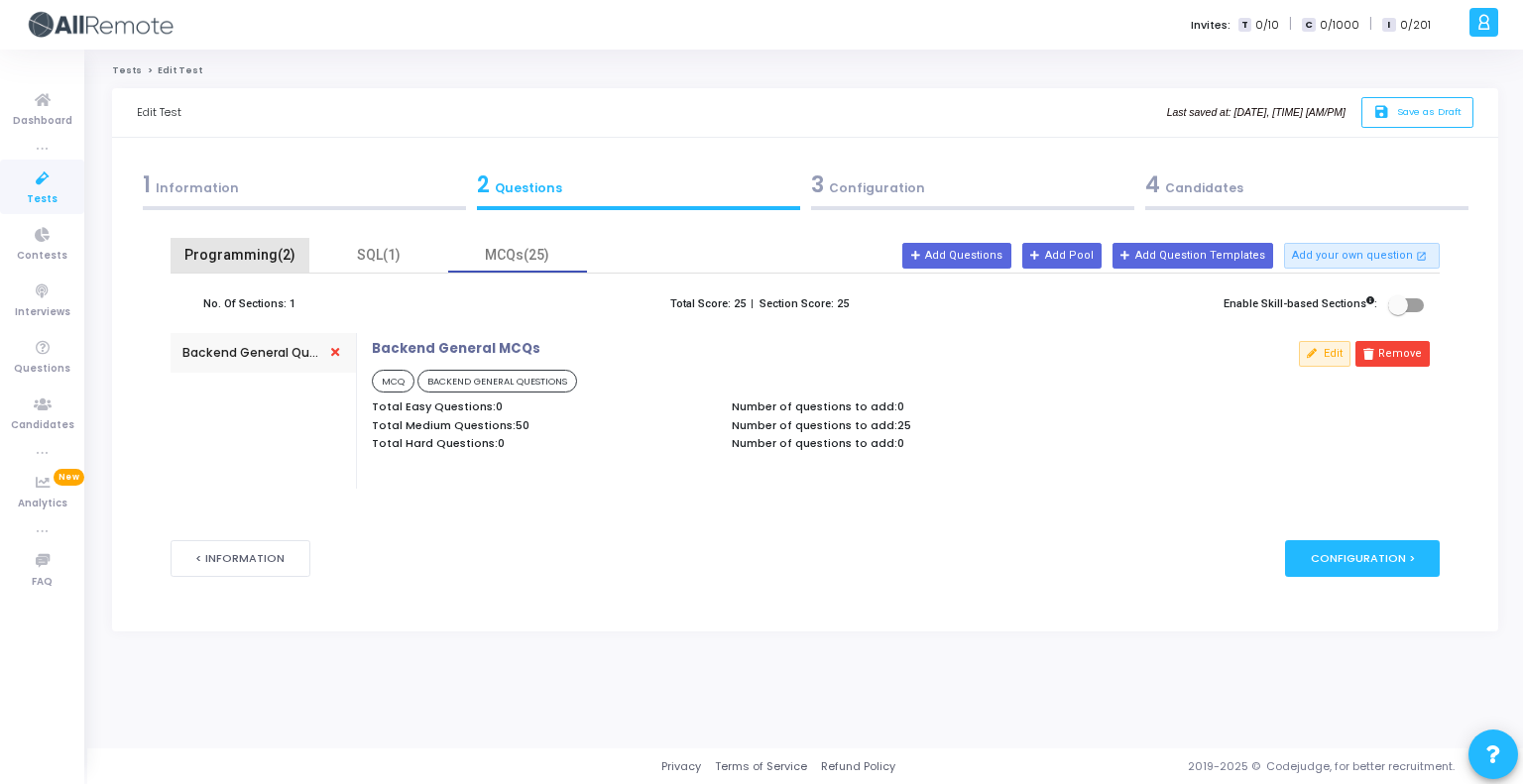 click on "Programming(2)" at bounding box center [240, 255] 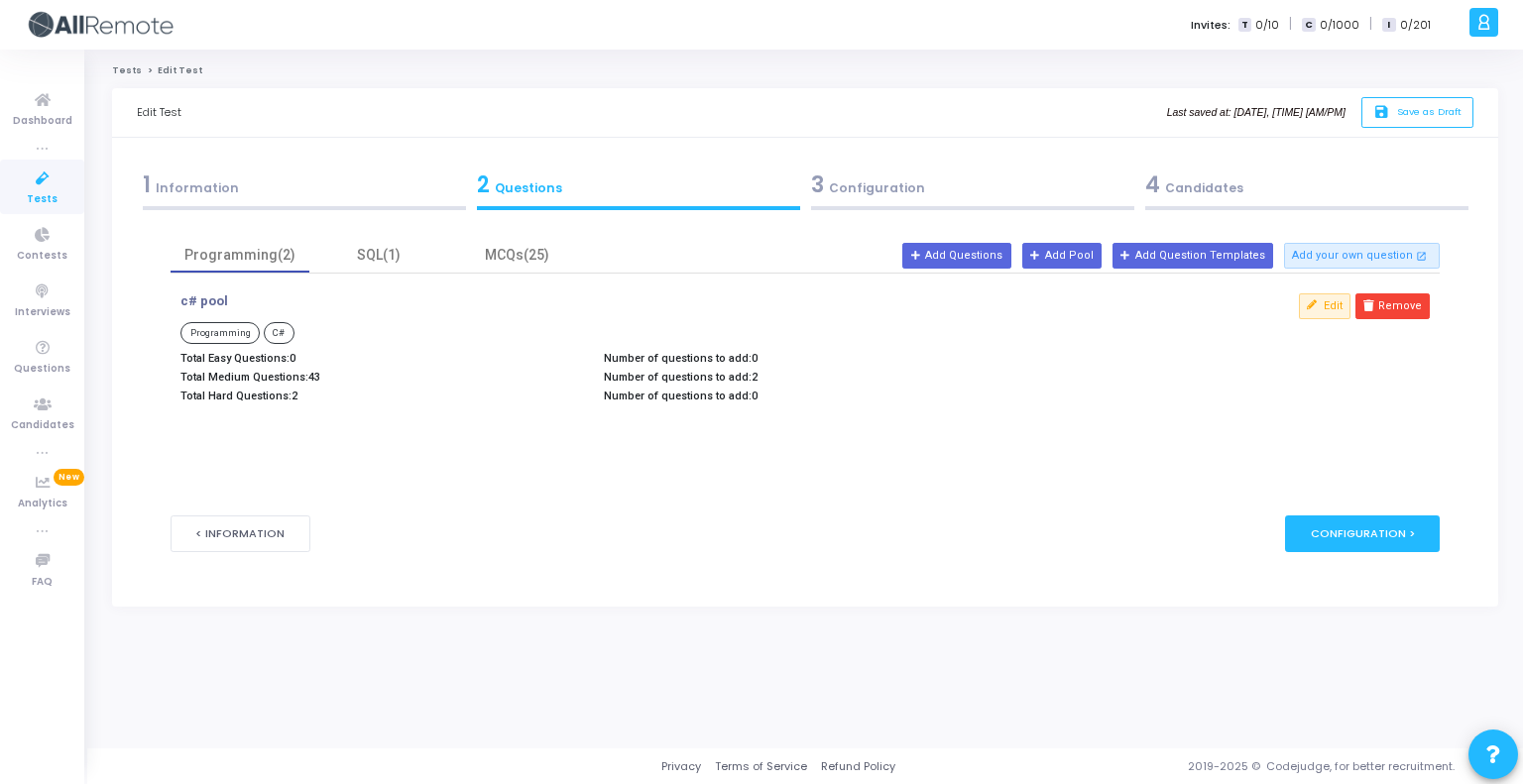 click on "Total Hard Questions:  2" at bounding box center (382, 395) 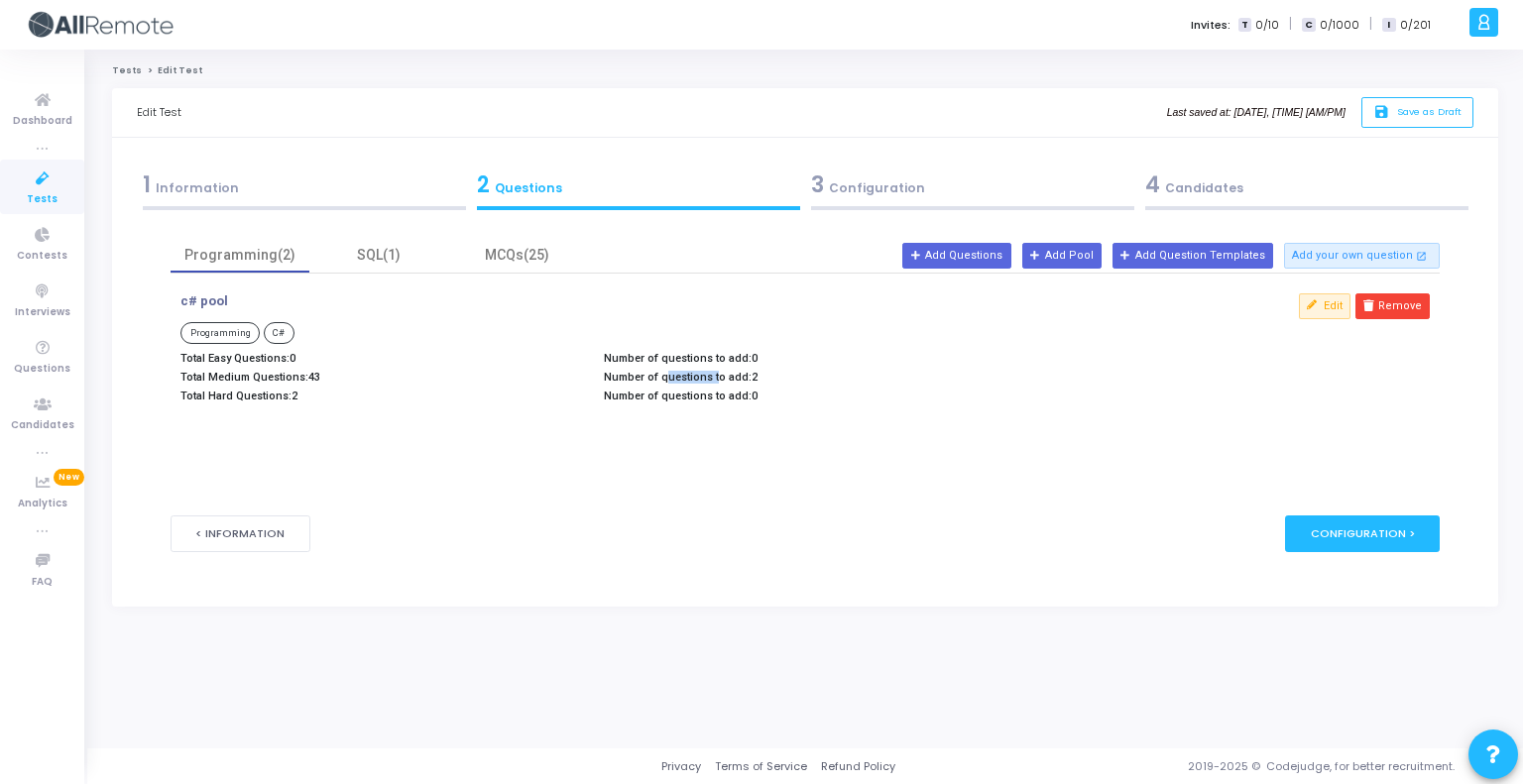 click on "Number of questions to add:  2" at bounding box center (805, 377) 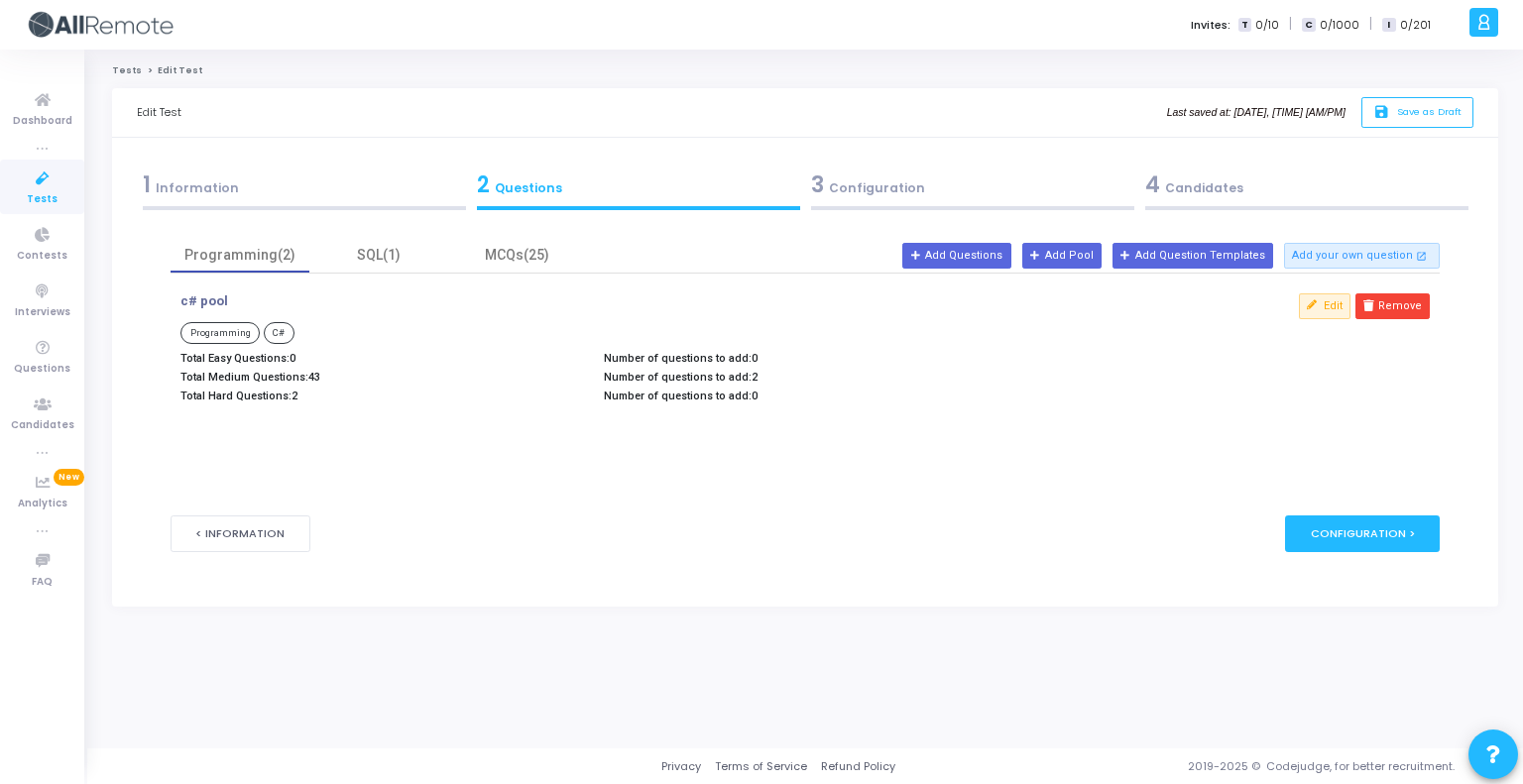 click on "Number of questions to add:  0" at bounding box center [805, 395] 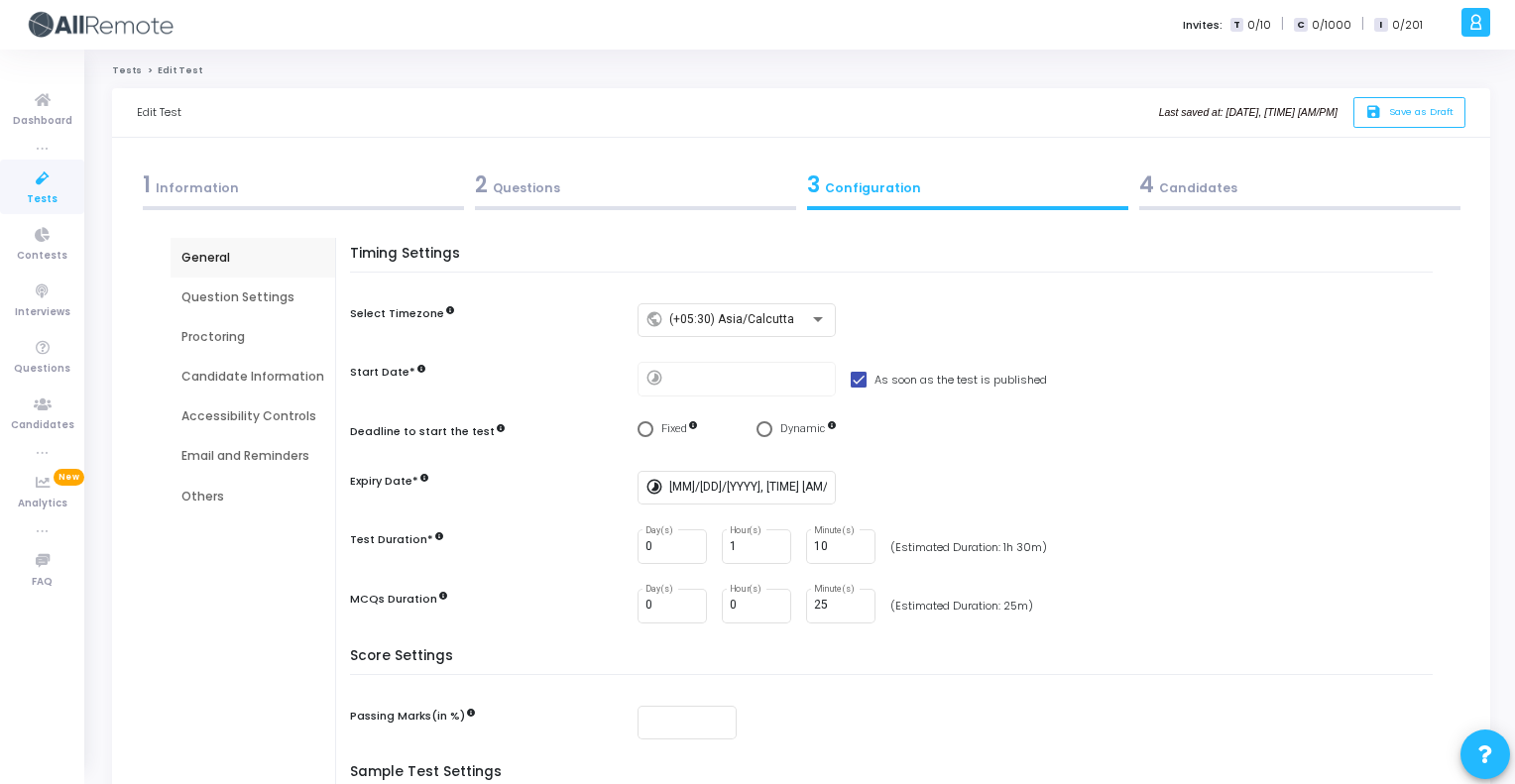 click on "2  Questions" at bounding box center [636, 184] 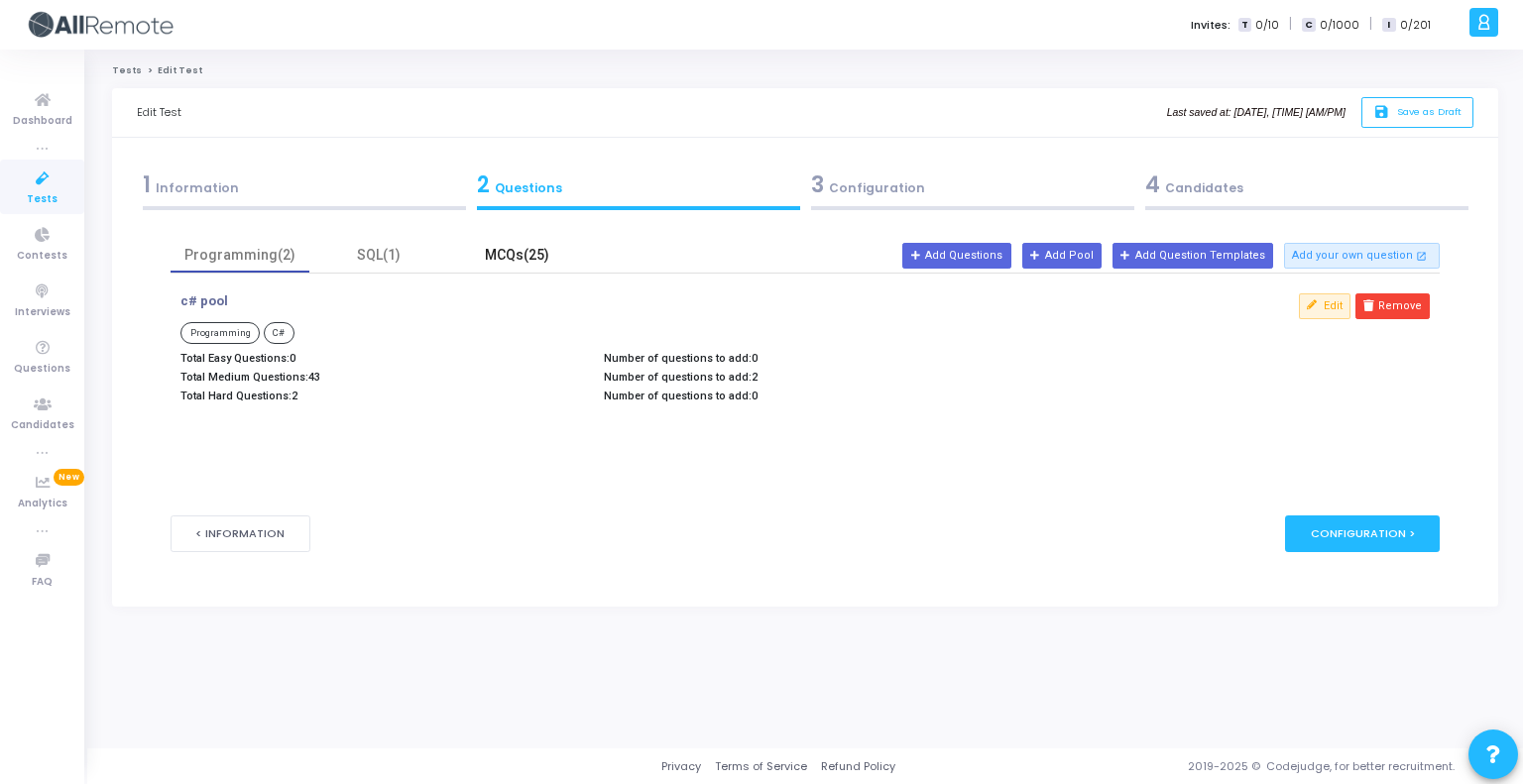 click on "MCQs(25)" at bounding box center [518, 255] 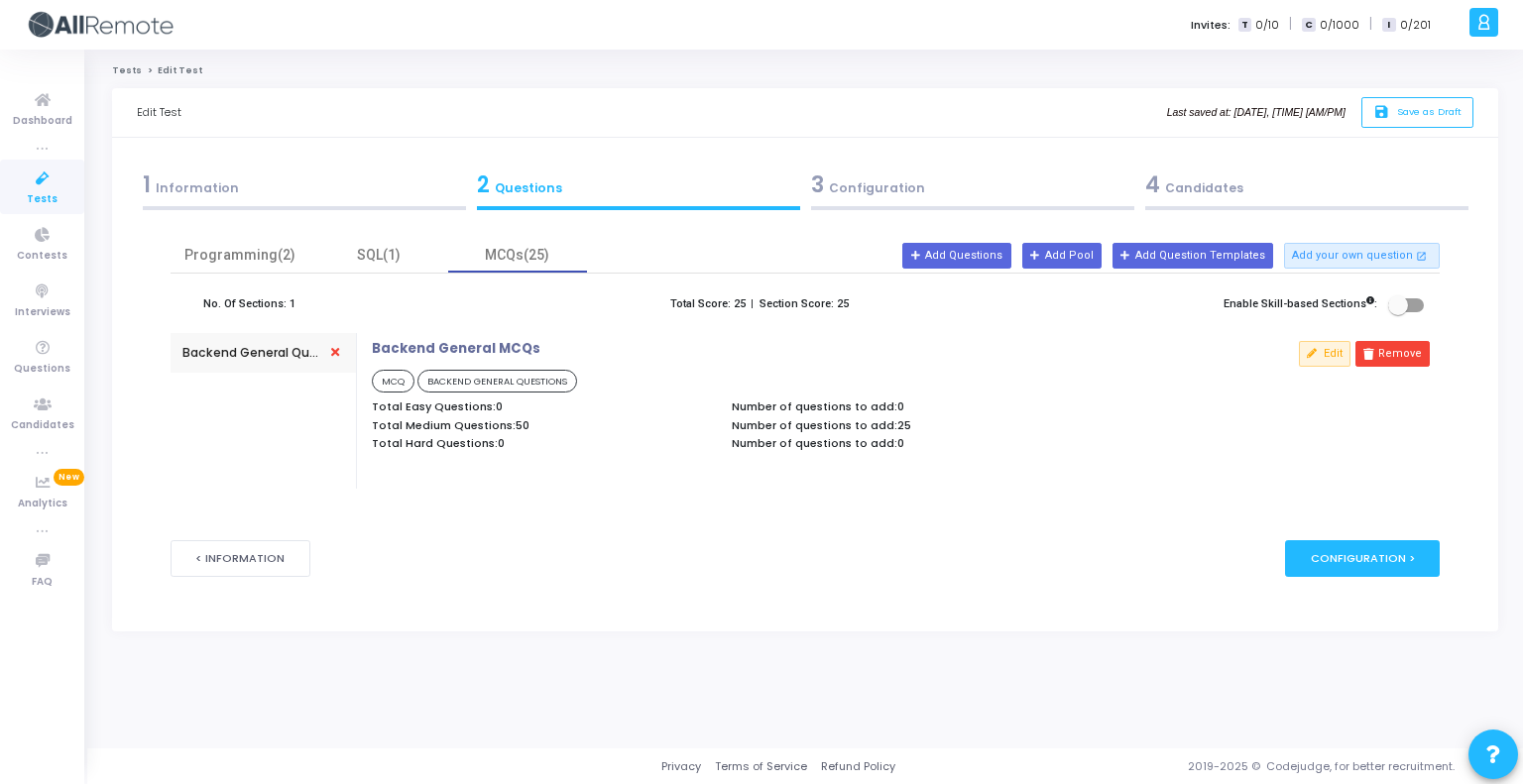 click on "Section Score: 25" at bounding box center (804, 304) 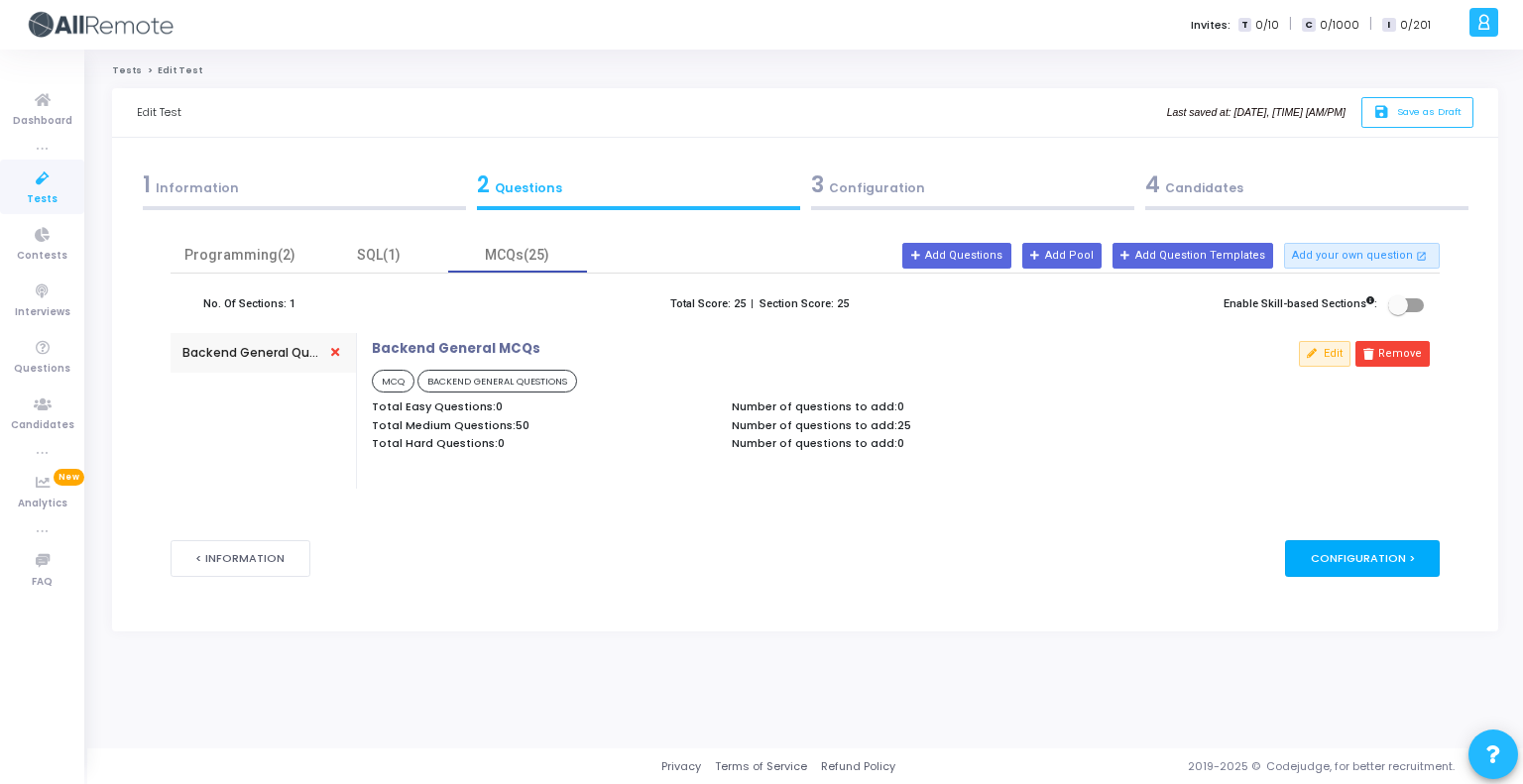 click on "Configuration >" at bounding box center [1362, 558] 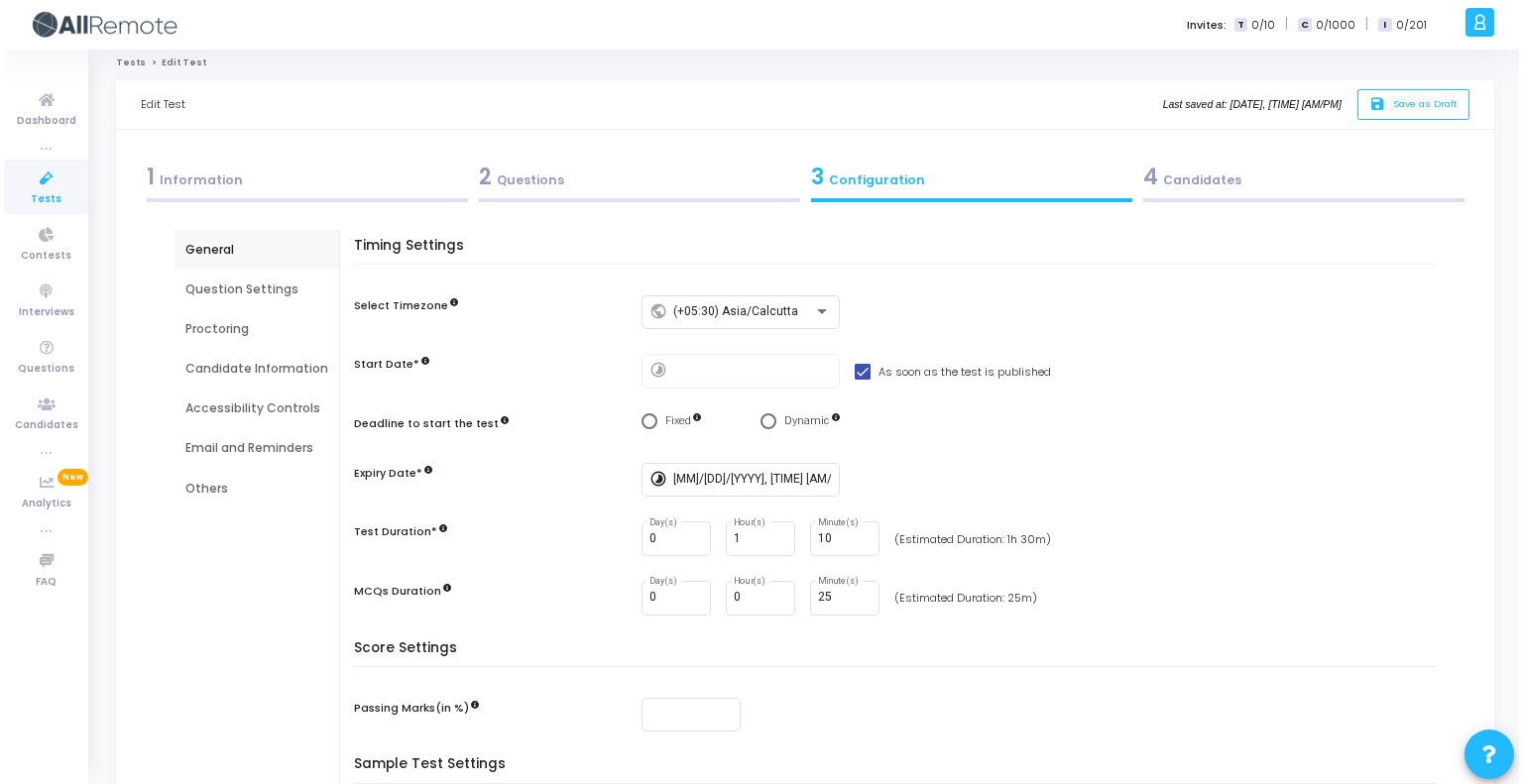 scroll, scrollTop: 0, scrollLeft: 0, axis: both 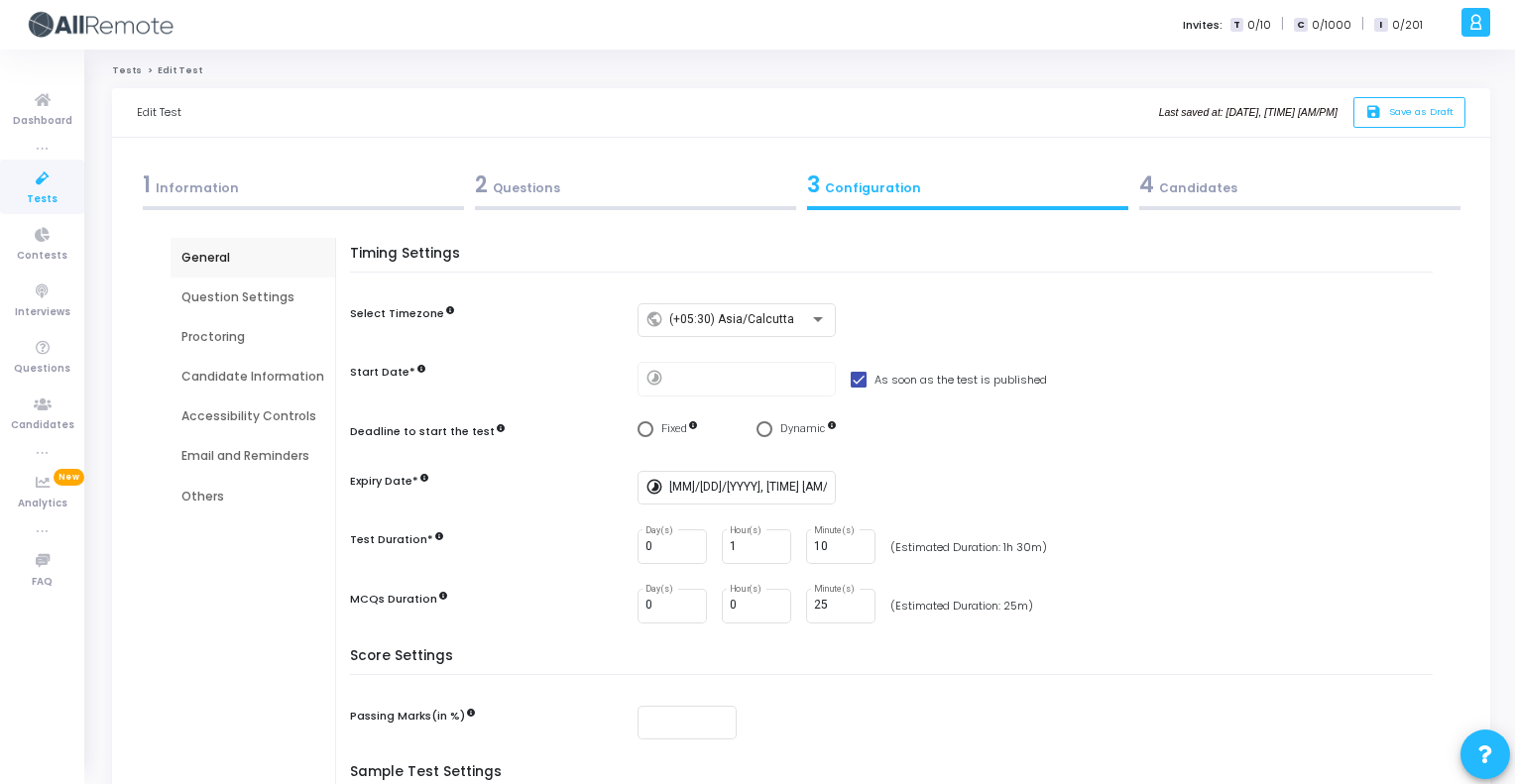 click on "2  Questions" at bounding box center (636, 184) 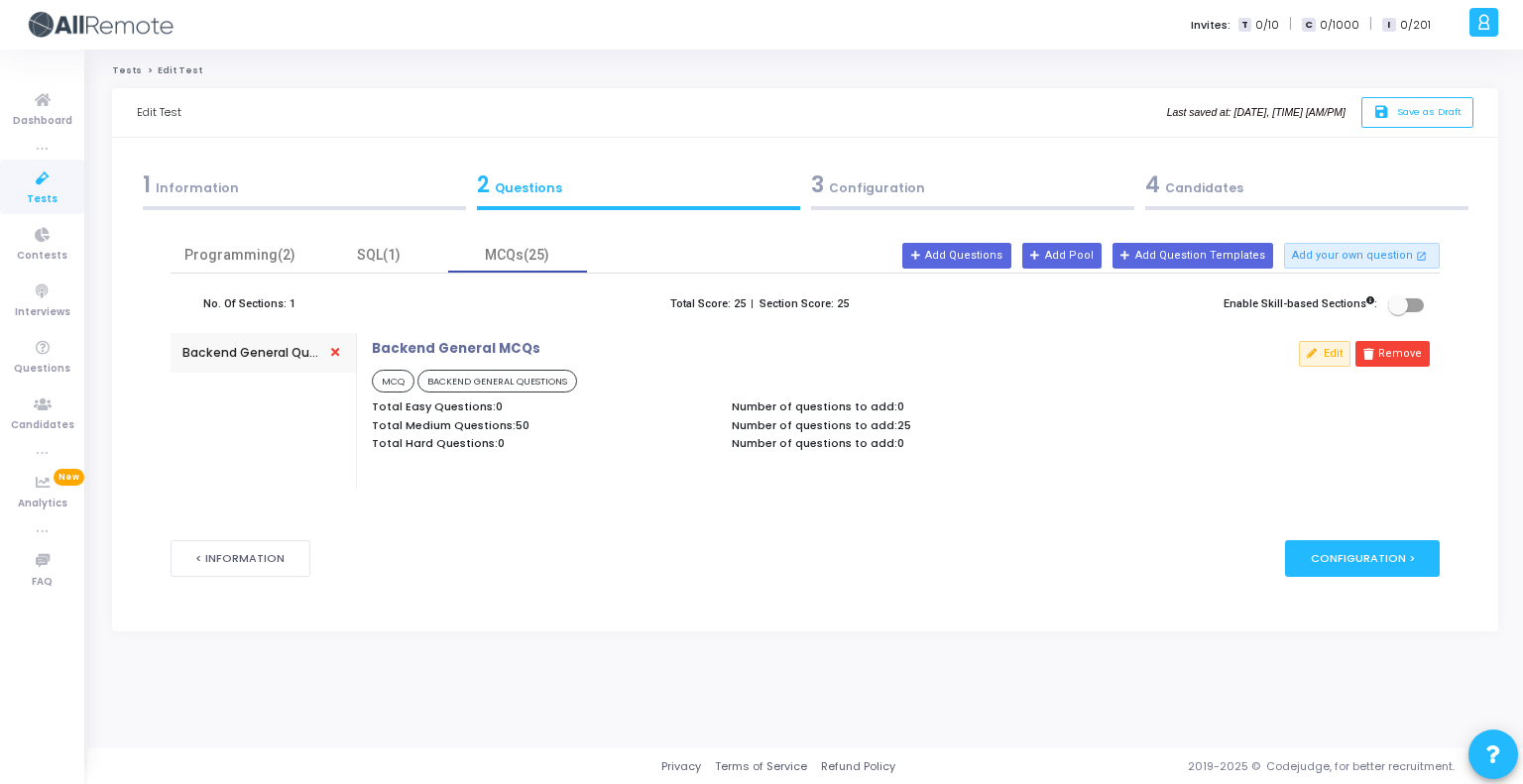 click on "3  Configuration" at bounding box center [973, 184] 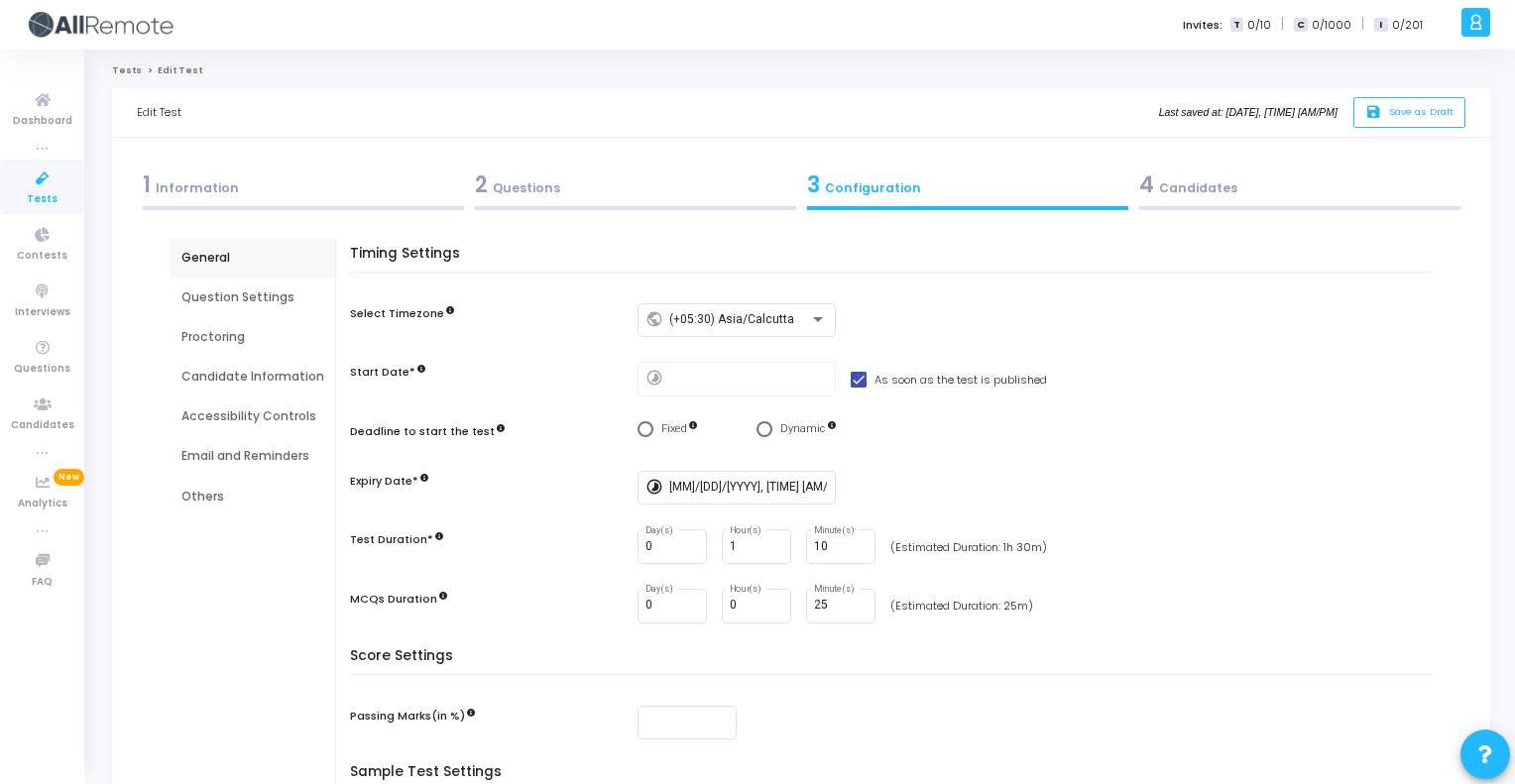 click on "4  Candidates" at bounding box center [1300, 184] 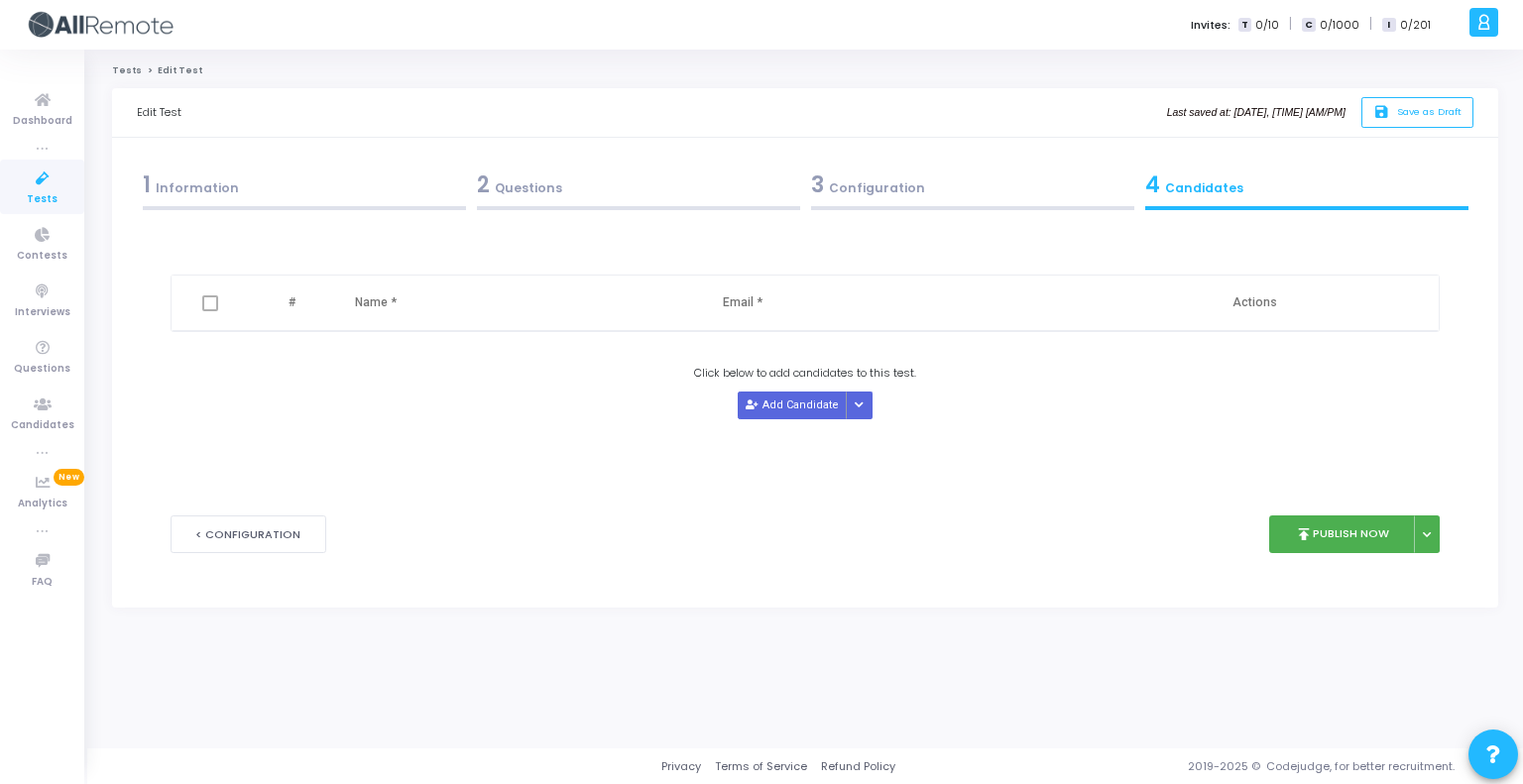 click on "2  Questions" at bounding box center (639, 184) 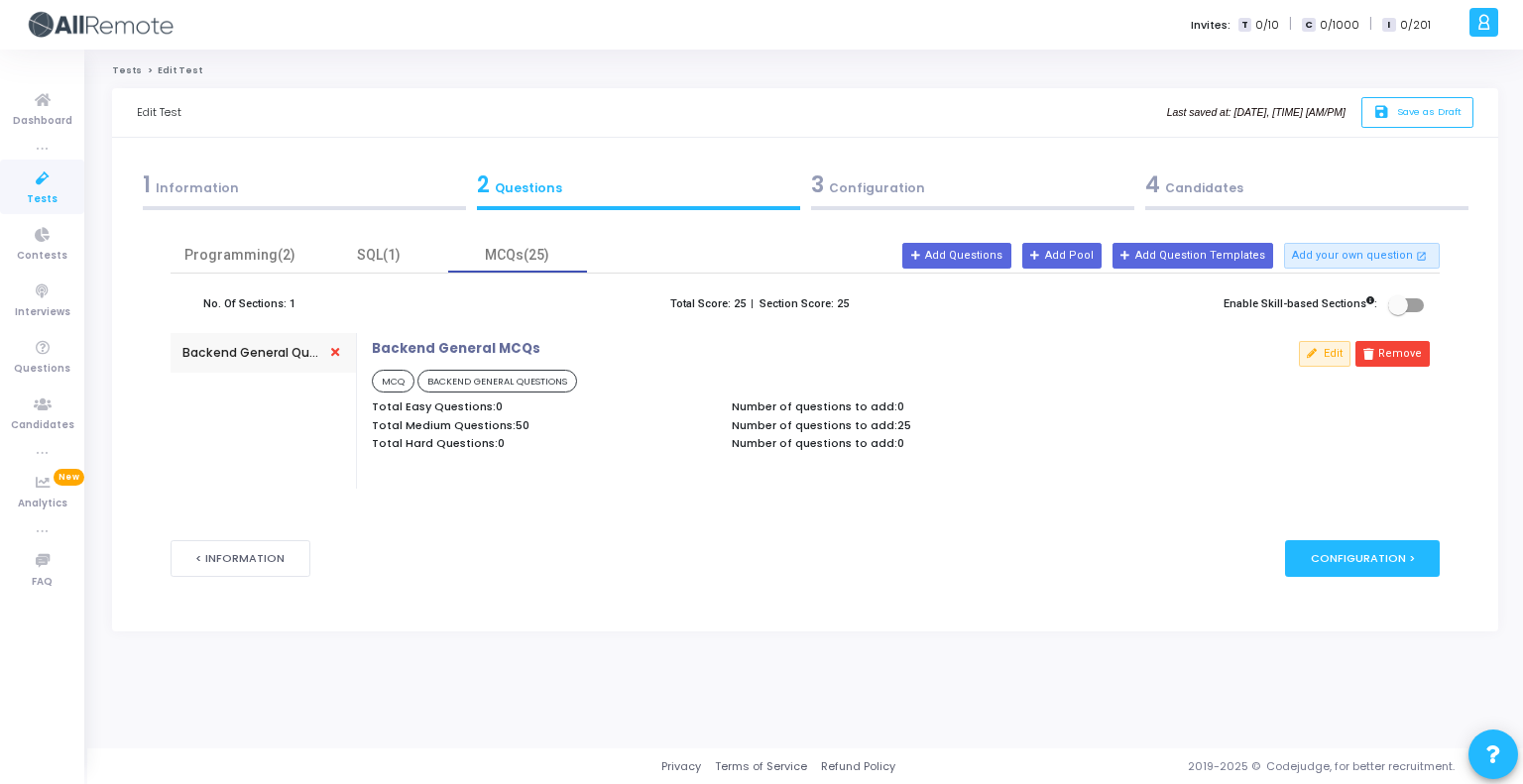 click on "1  Information" at bounding box center [304, 184] 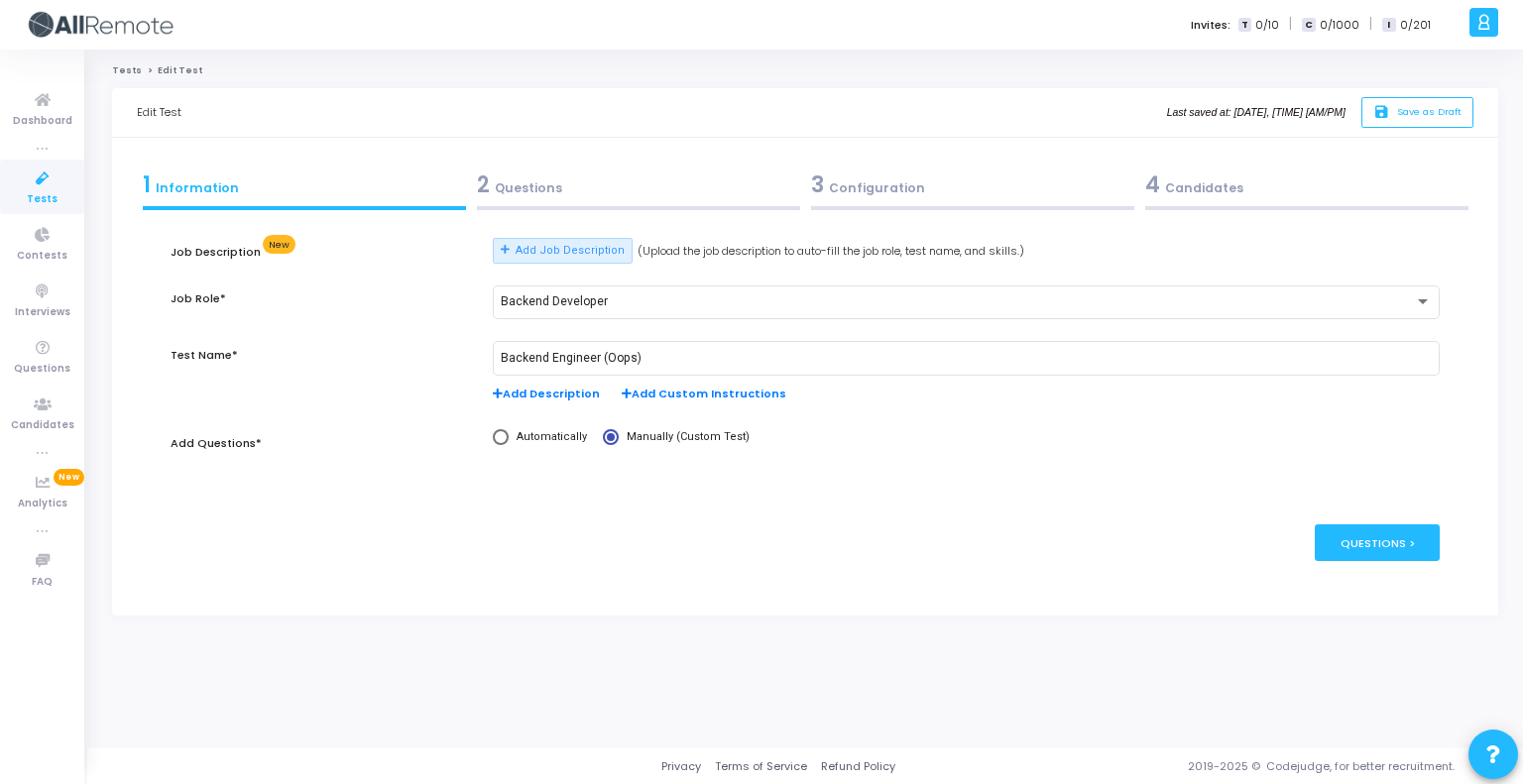 click on "2  Questions" at bounding box center [639, 184] 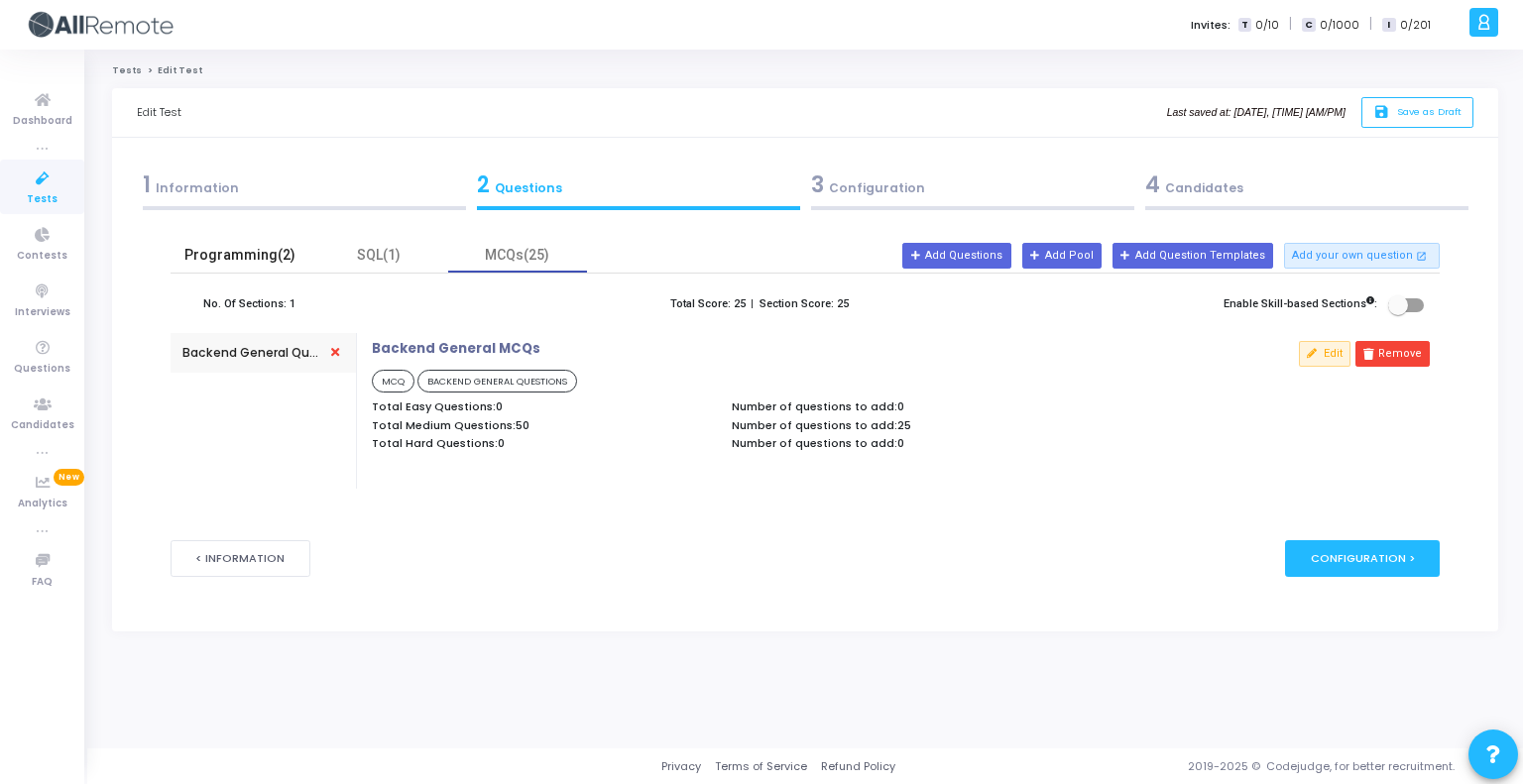 click on "Programming(2)" at bounding box center (240, 255) 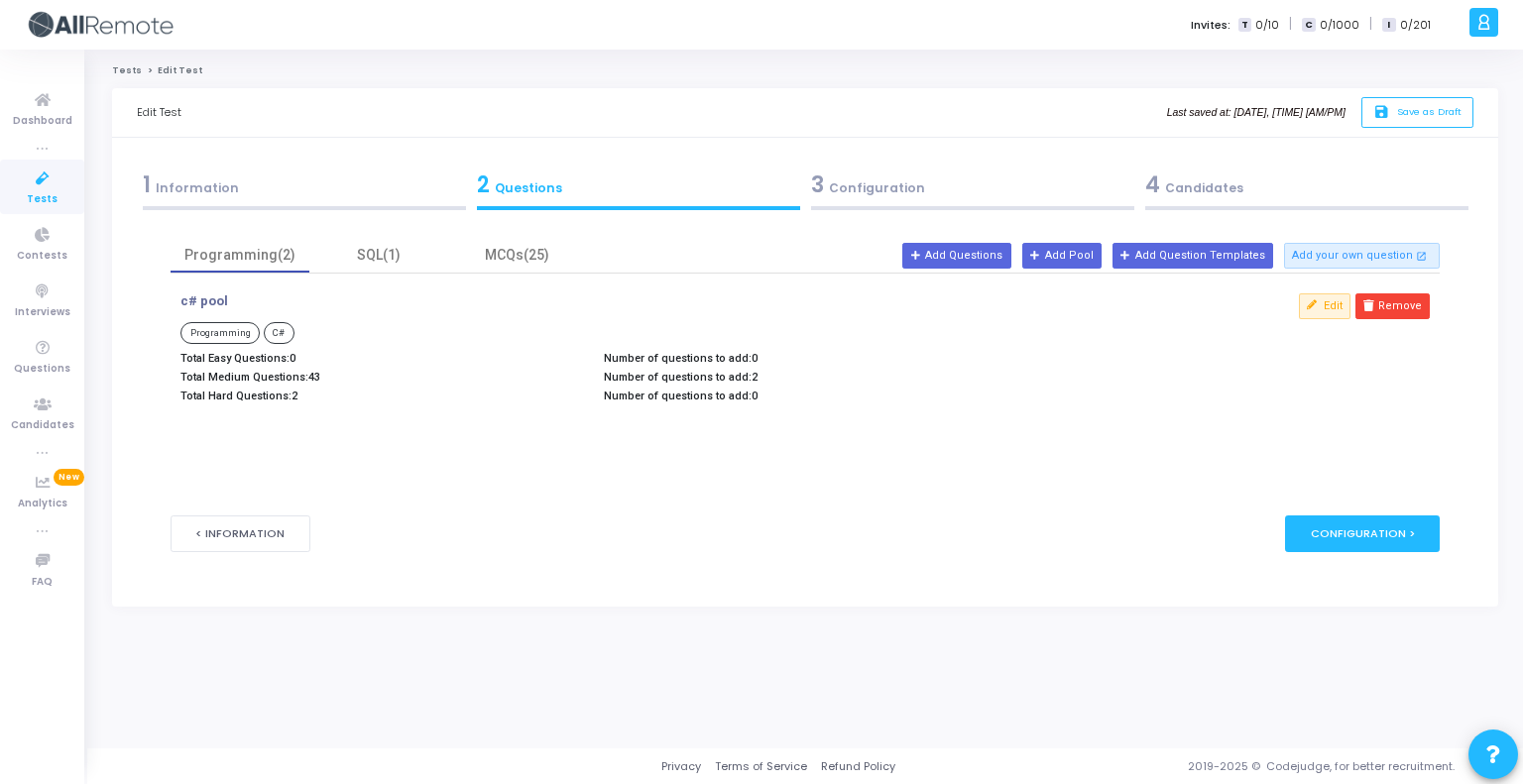 click on "Total Hard Questions:  2" at bounding box center [382, 395] 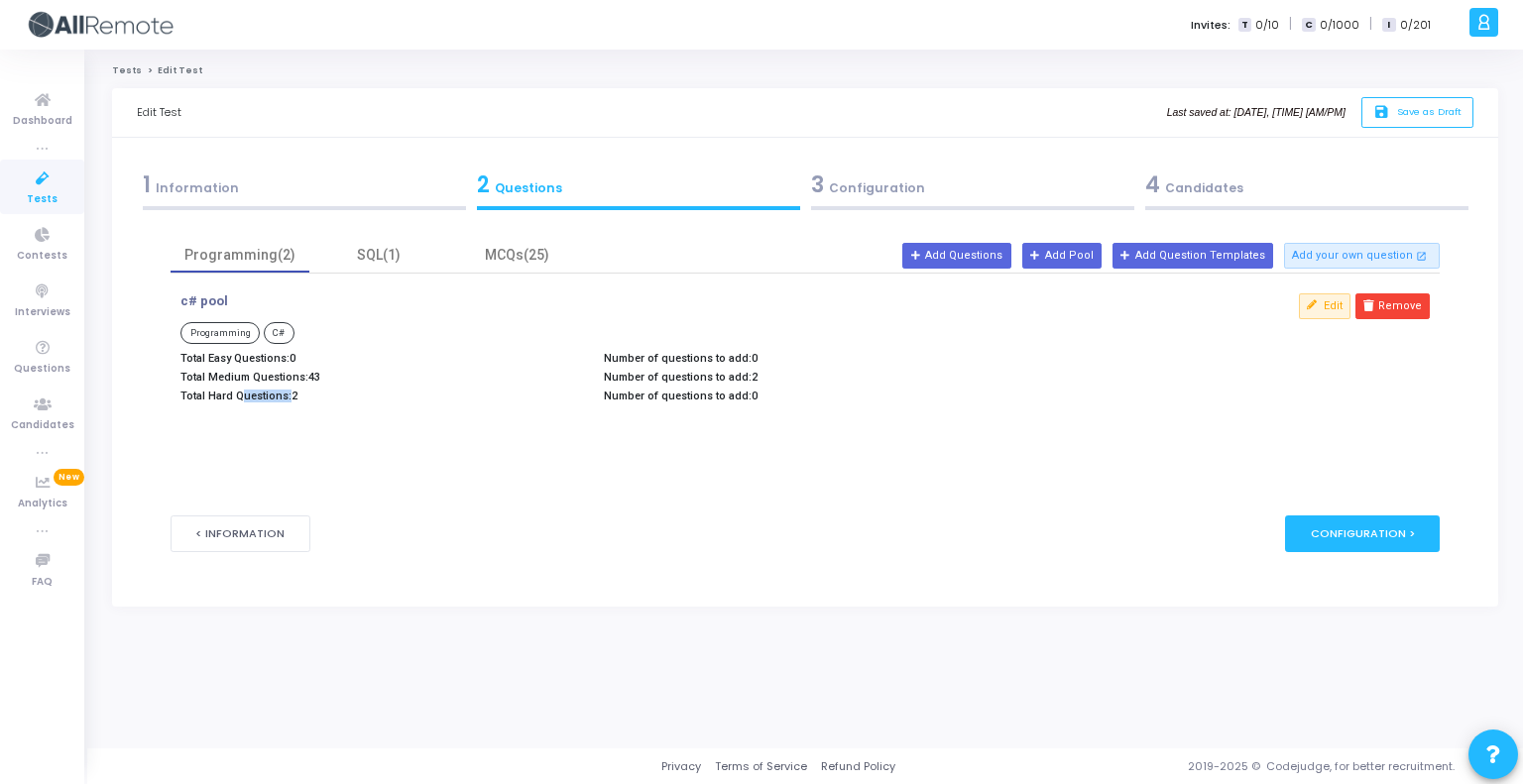 click on "Total Hard Questions:  2" at bounding box center [382, 395] 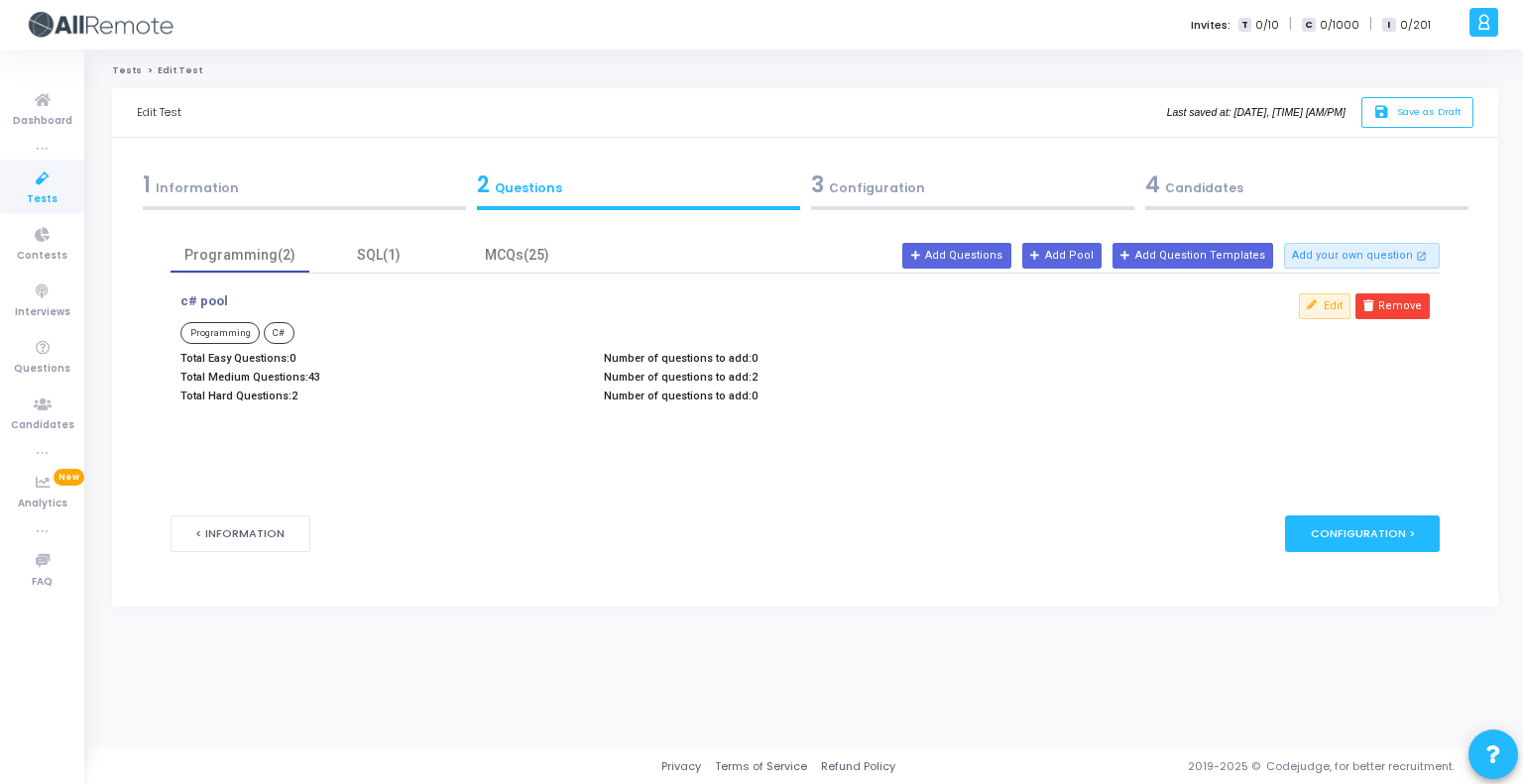 click on "Total Medium Questions:  43" at bounding box center [382, 377] 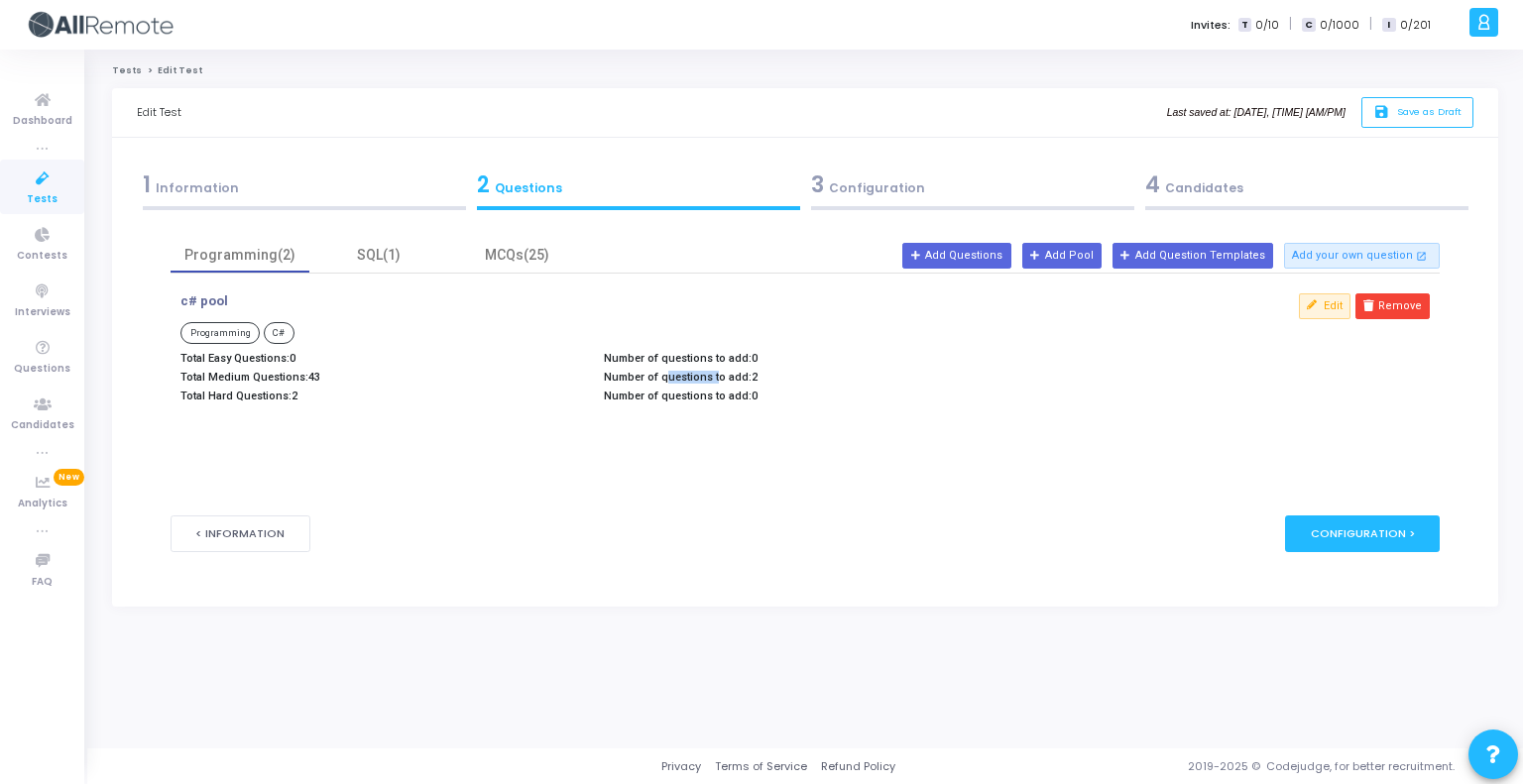 click on "Number of questions to add:  0  Number of questions to add:  2  Number of questions to add:  0" at bounding box center (805, 380) 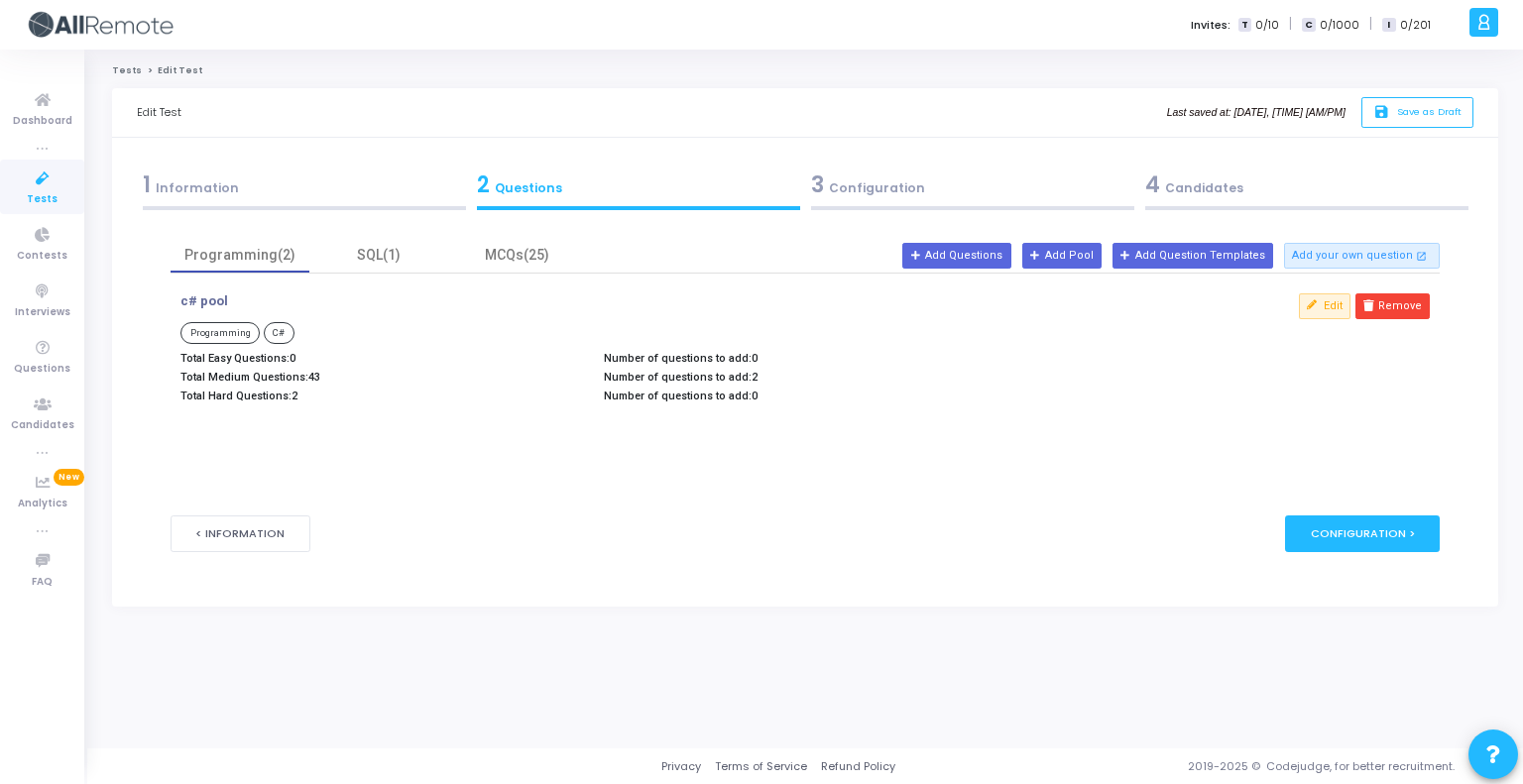 click on "Number of questions to add:  0  Number of questions to add:  2  Number of questions to add:  0" at bounding box center [805, 380] 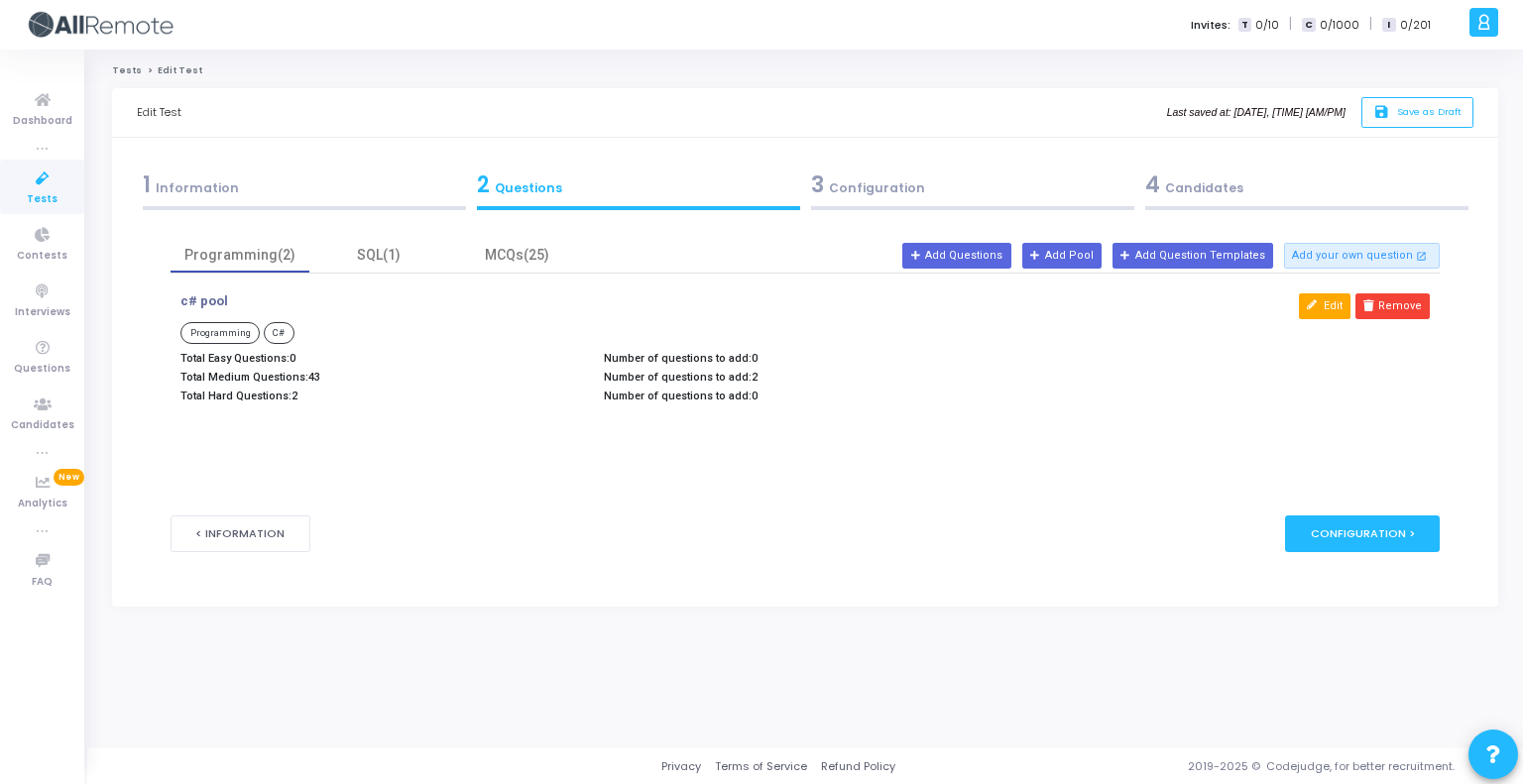 click at bounding box center [1312, 305] 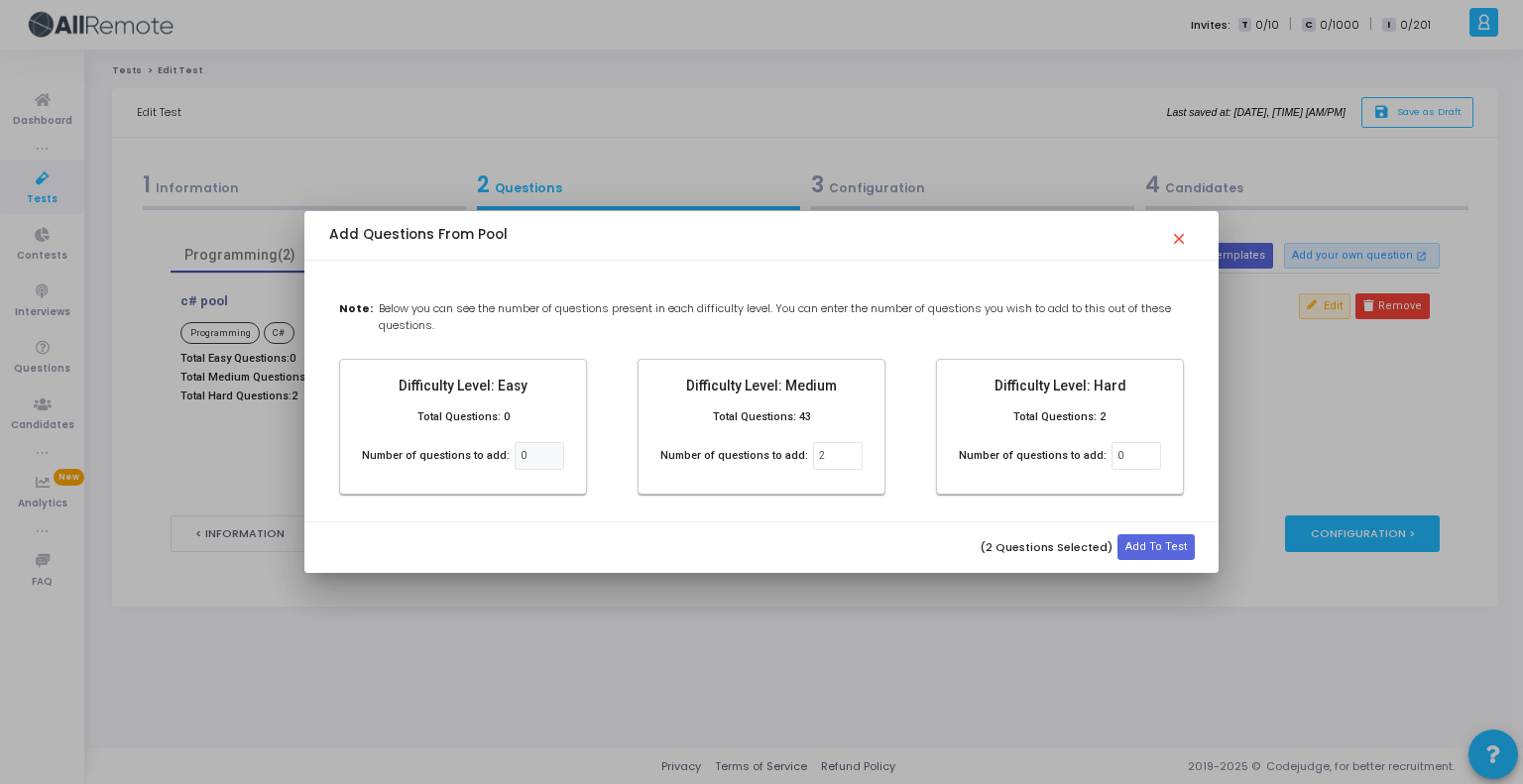 click on "close" at bounding box center (1182, 233) 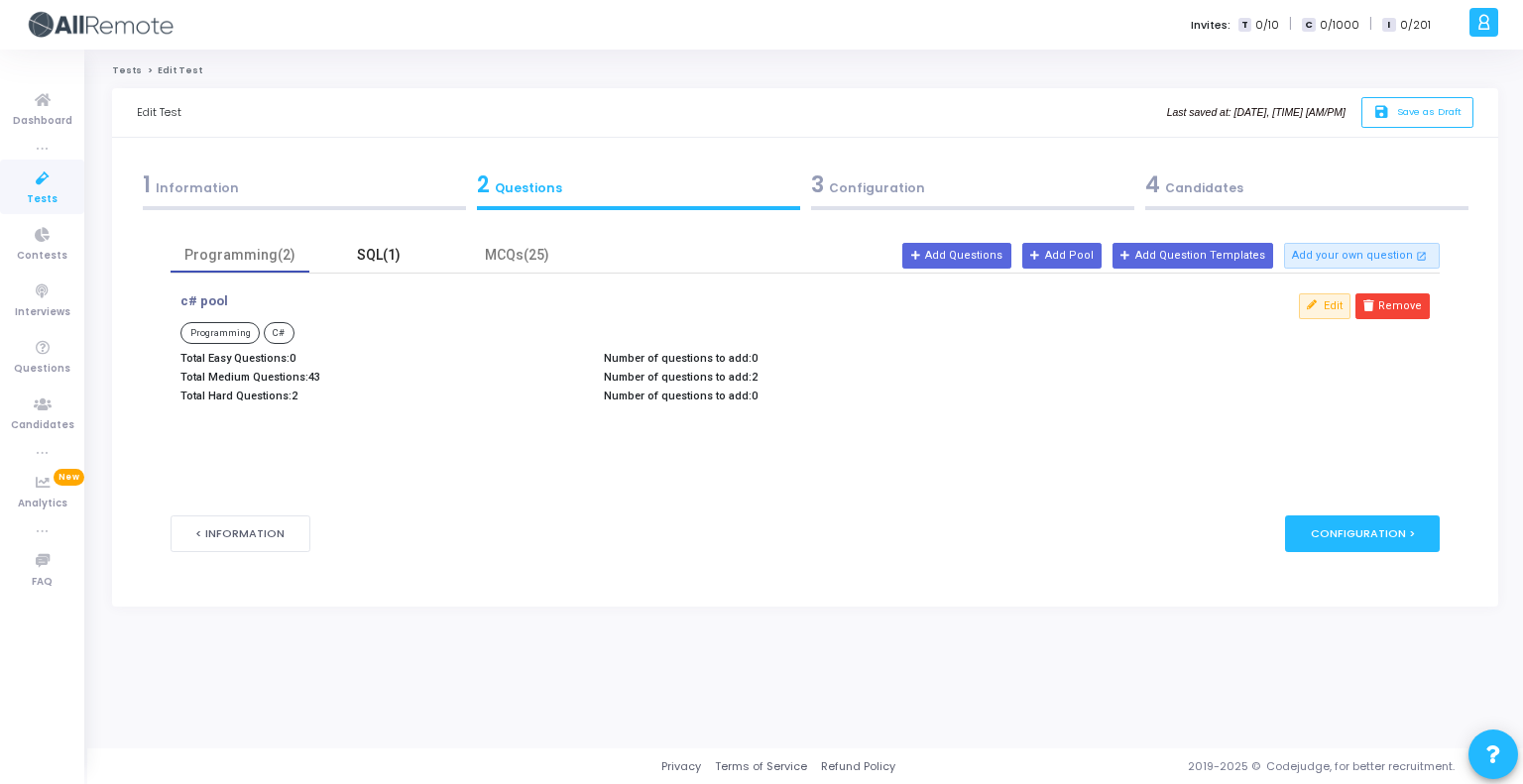 click on "SQL(1)" at bounding box center [379, 255] 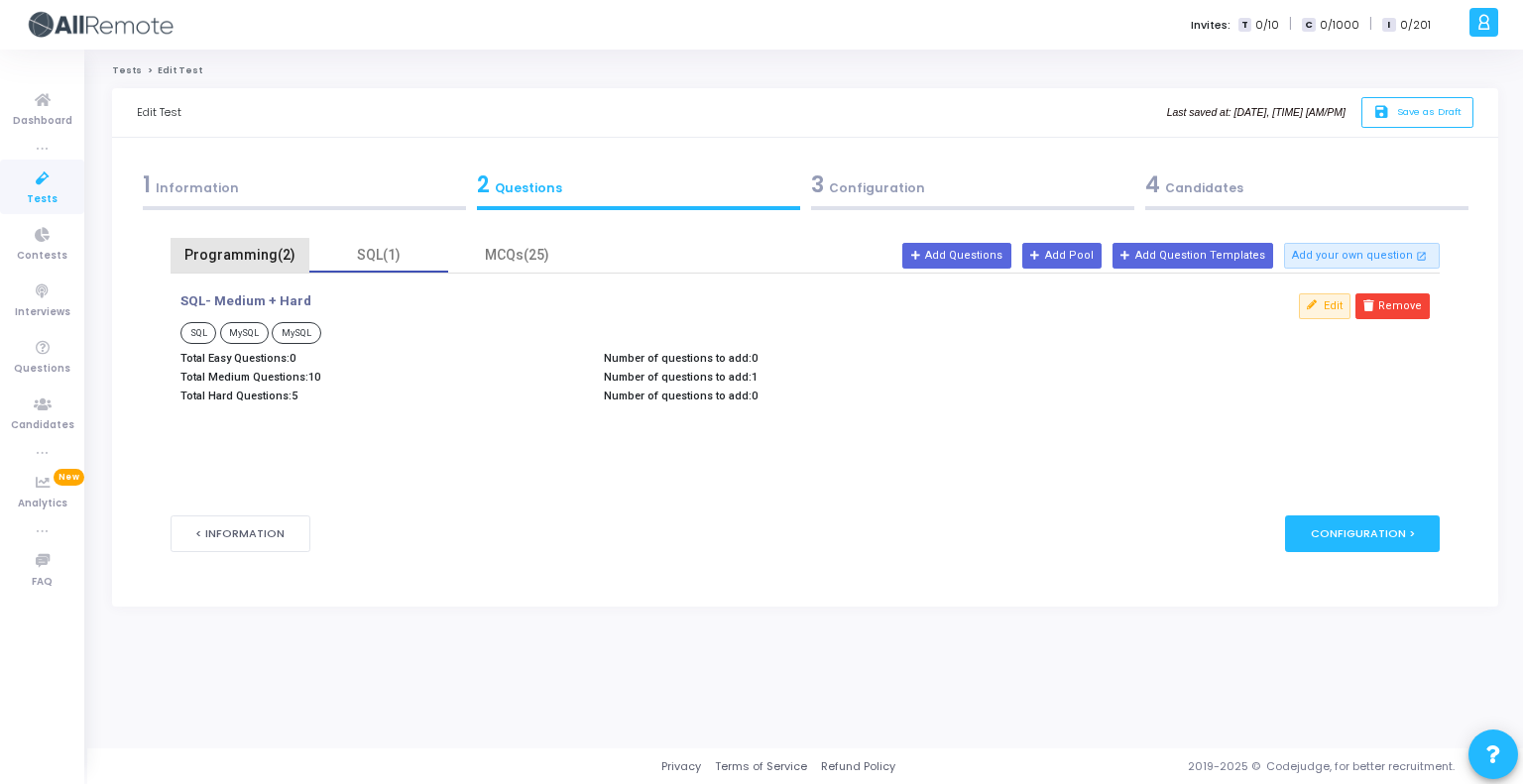 click on "Programming(2)" at bounding box center [240, 255] 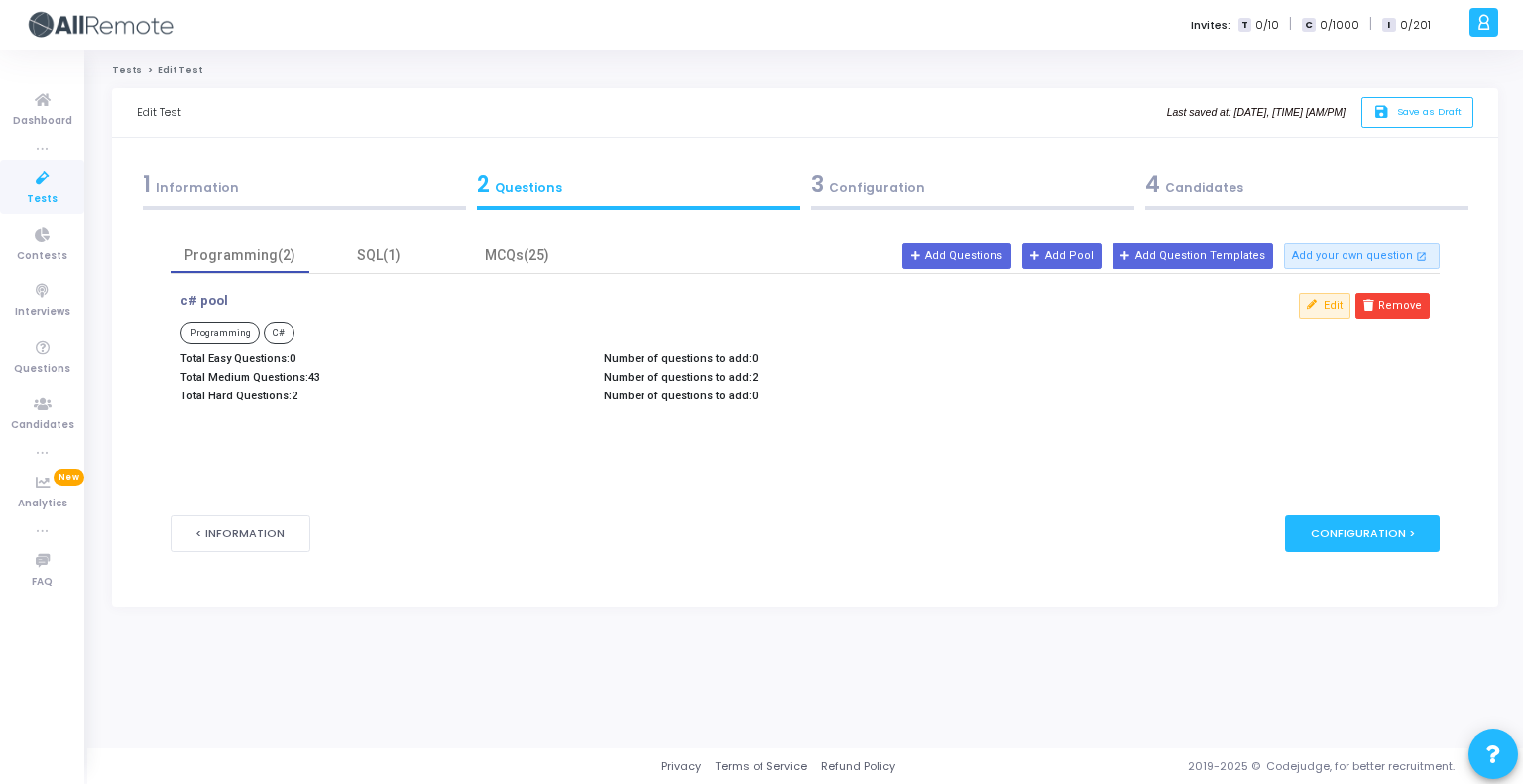 click on "Total Hard Questions:  2" at bounding box center [382, 395] 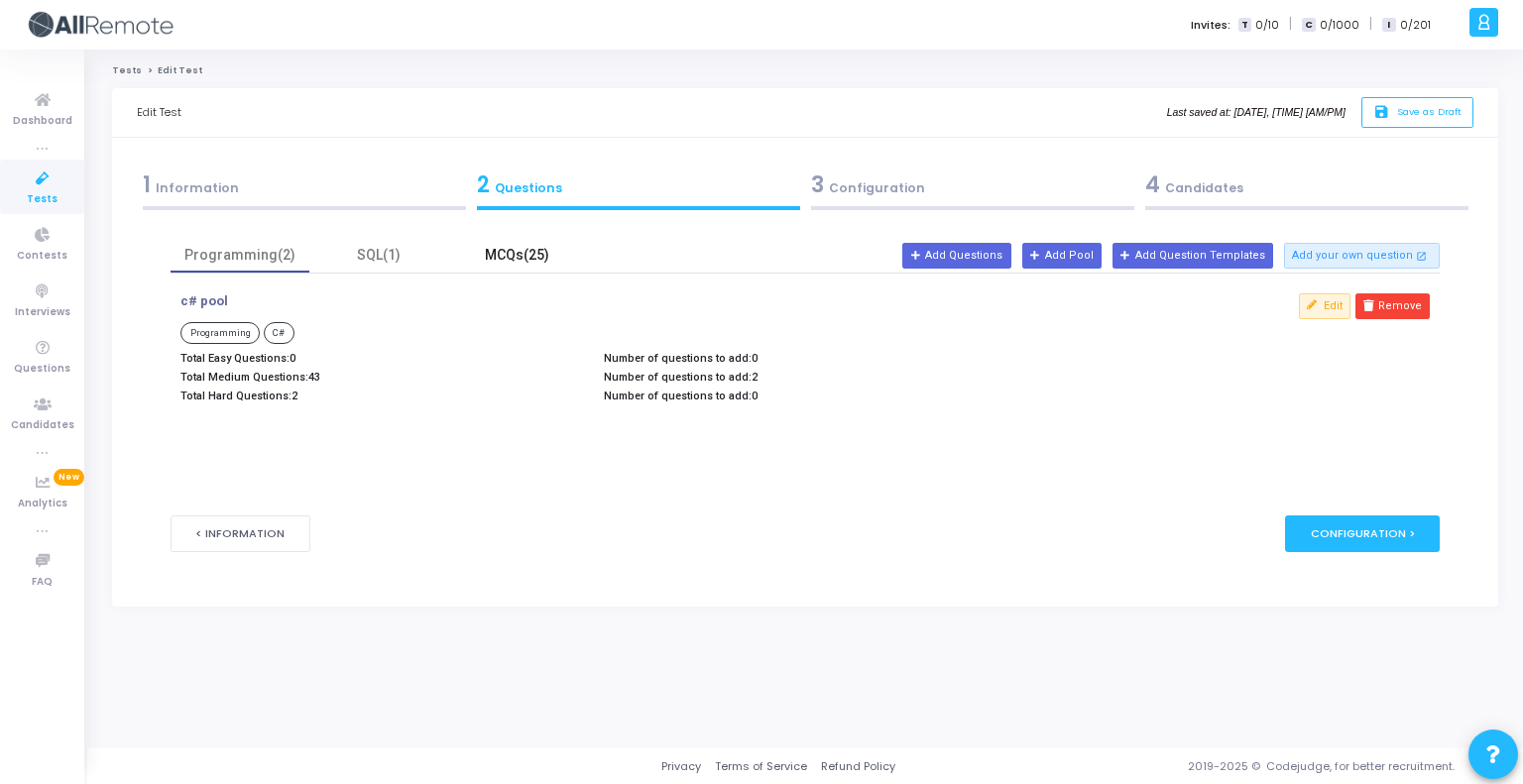 click on "MCQs(25)" at bounding box center (518, 255) 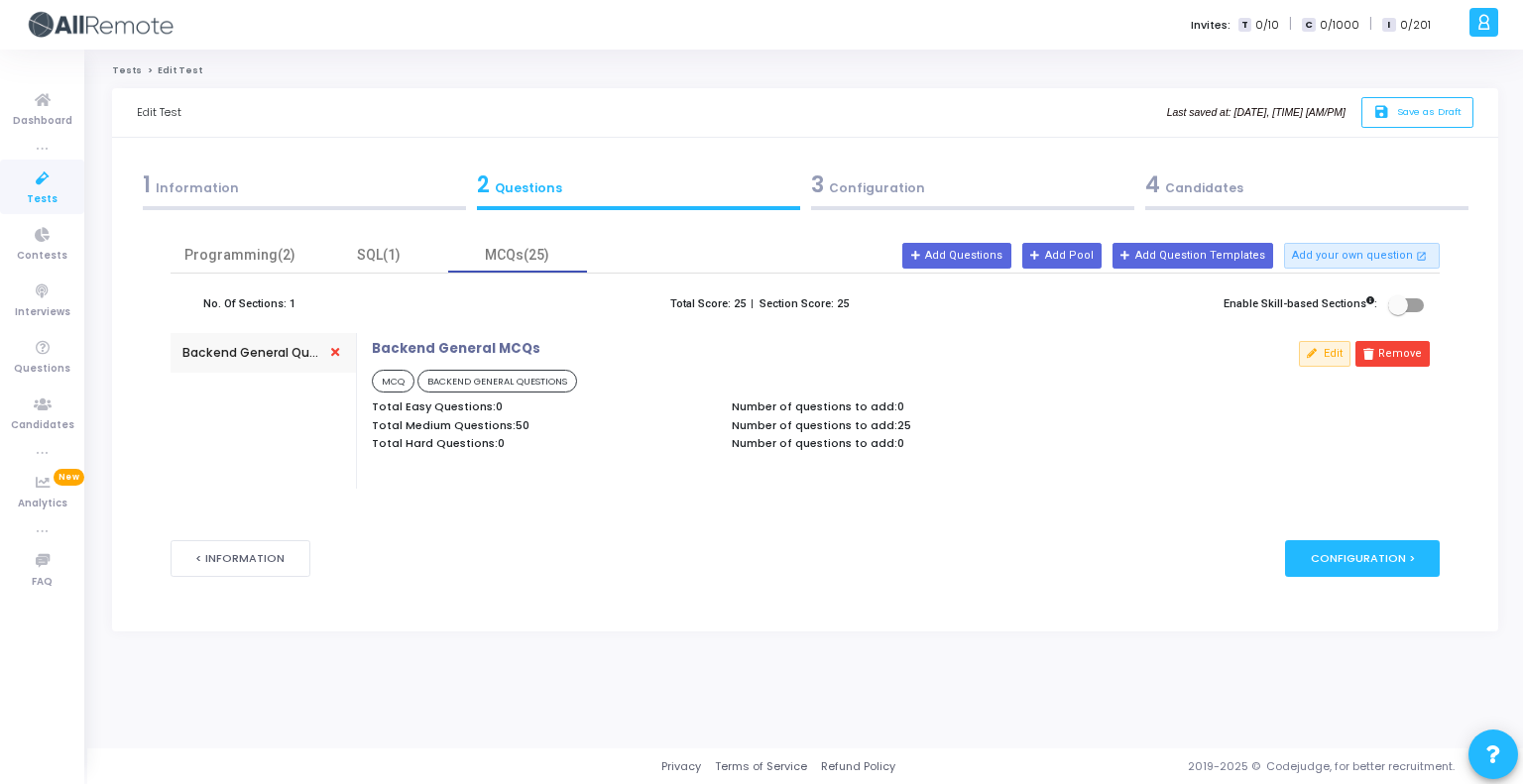 click on "1  Information" at bounding box center (304, 184) 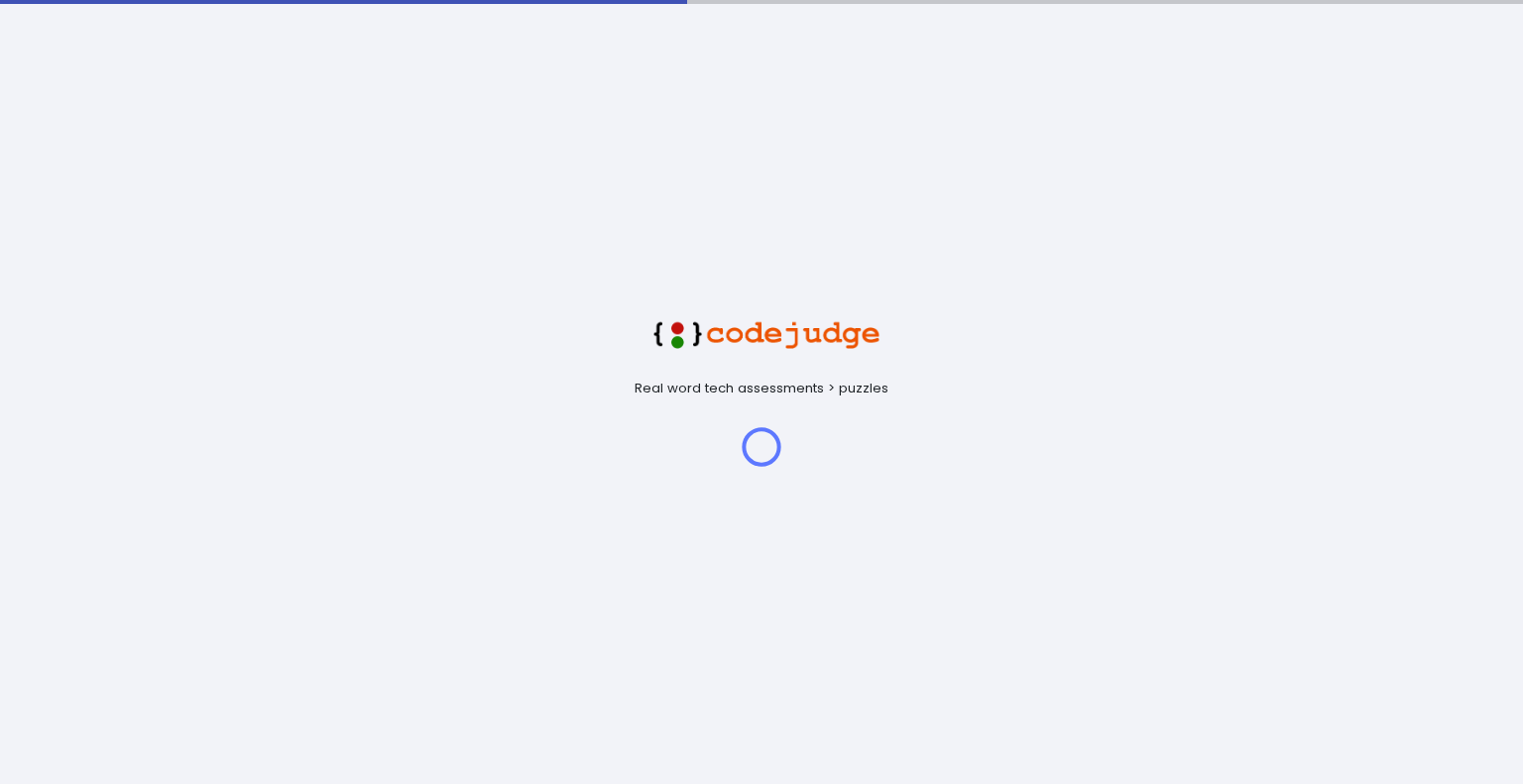 scroll, scrollTop: 0, scrollLeft: 0, axis: both 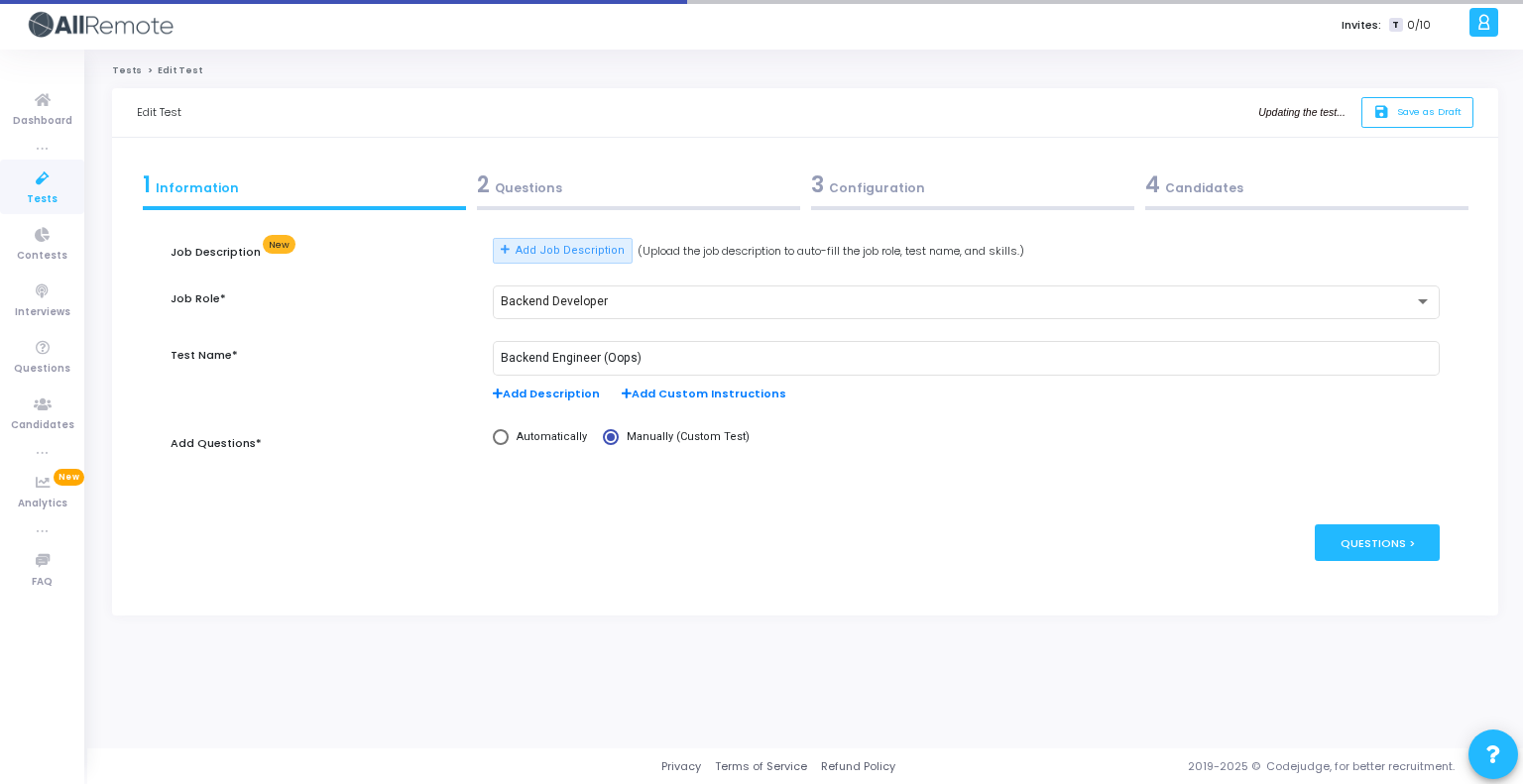 click on "2  Questions" at bounding box center (639, 184) 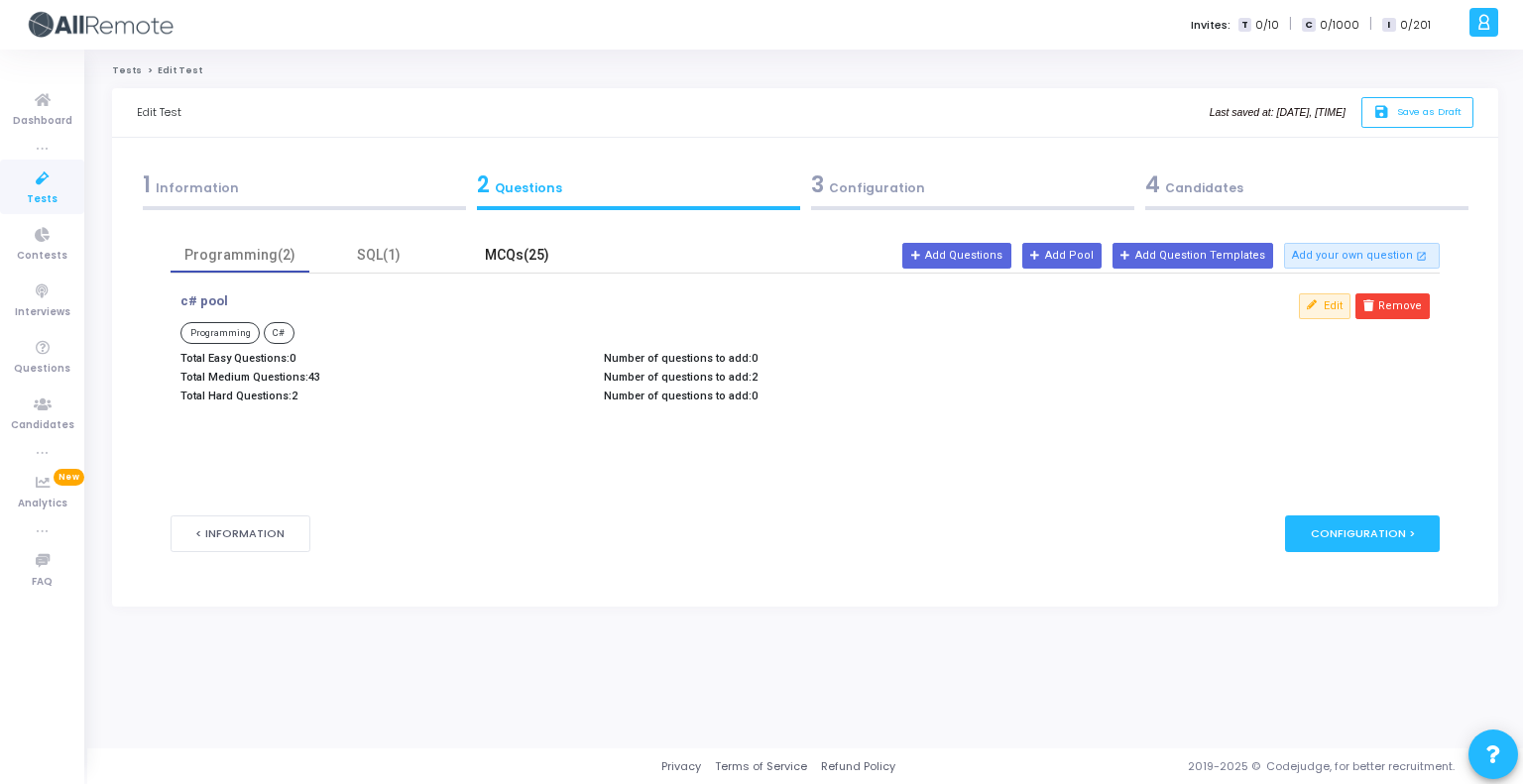 click on "MCQs(25)" at bounding box center (518, 255) 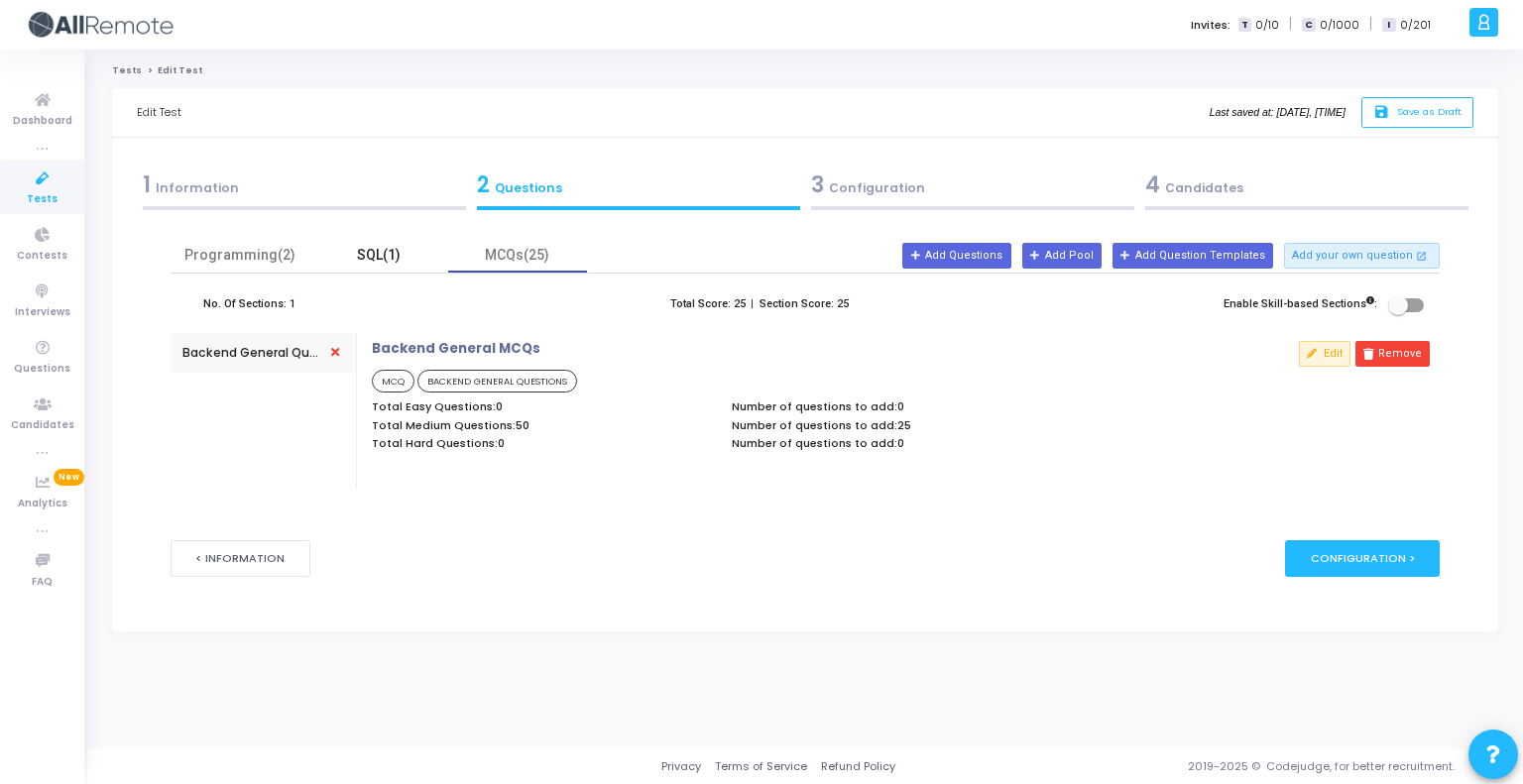 click on "SQL(1)" at bounding box center [379, 255] 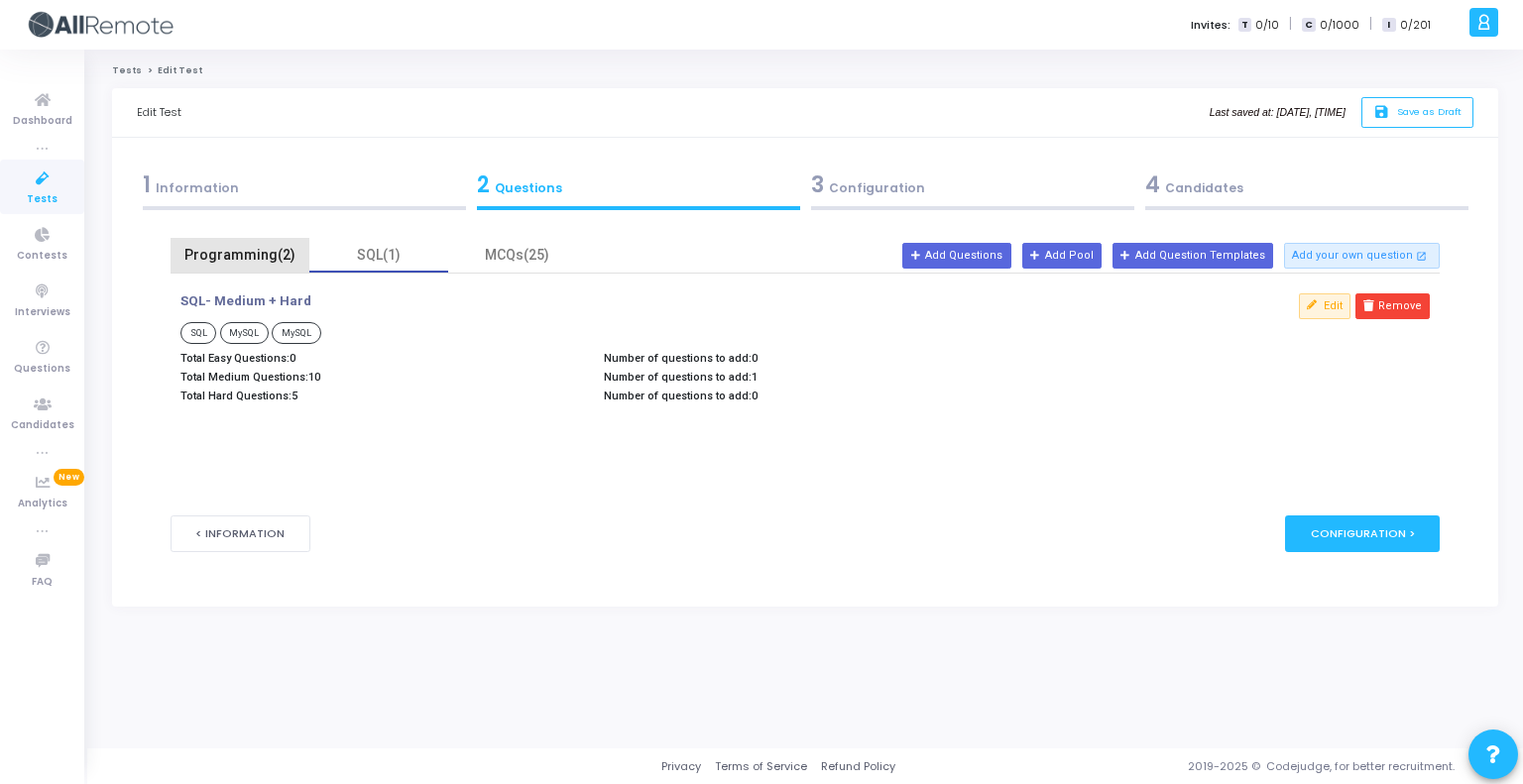 click on "Programming(2)" at bounding box center (240, 255) 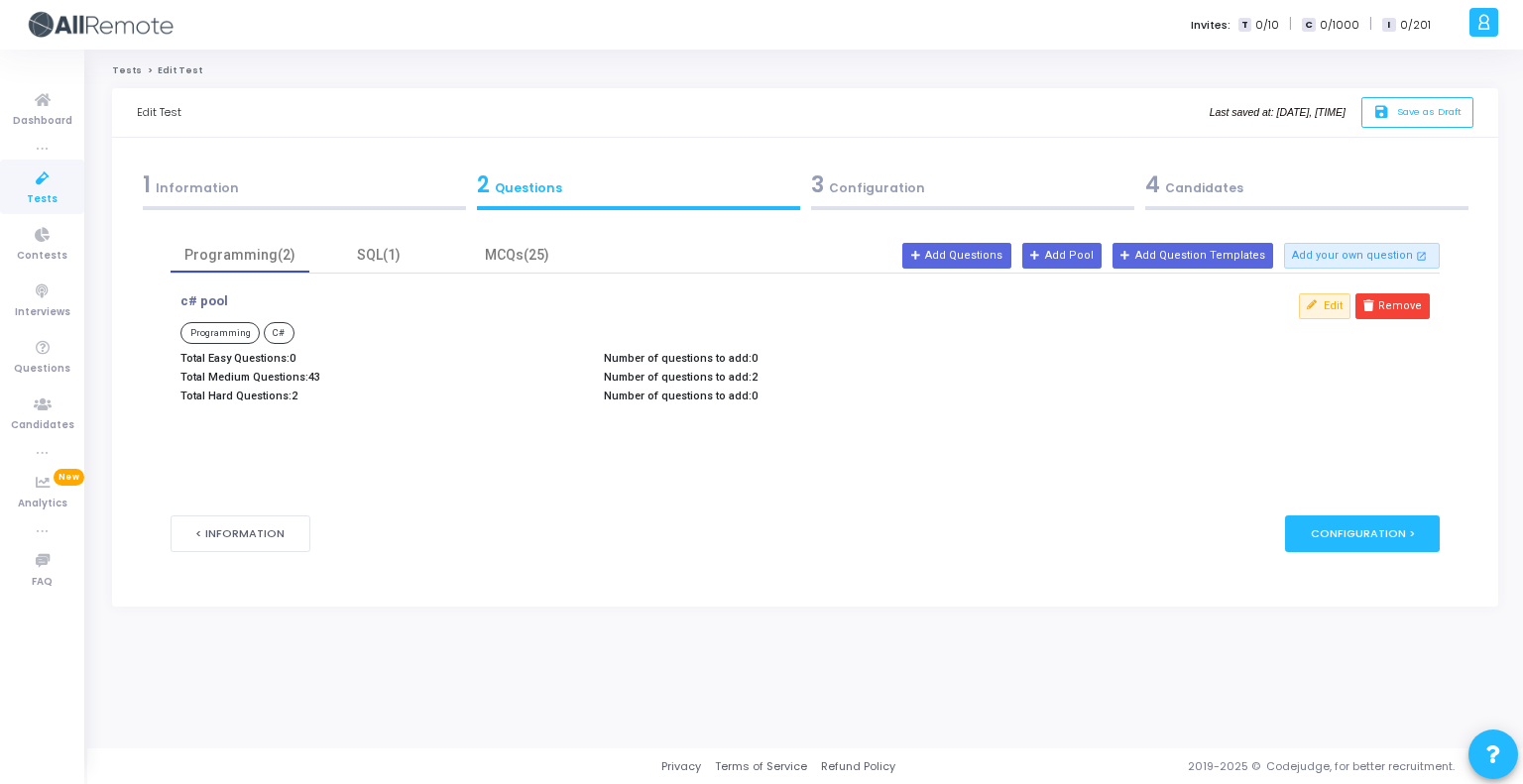 click on "Total Hard Questions:  2" at bounding box center [382, 395] 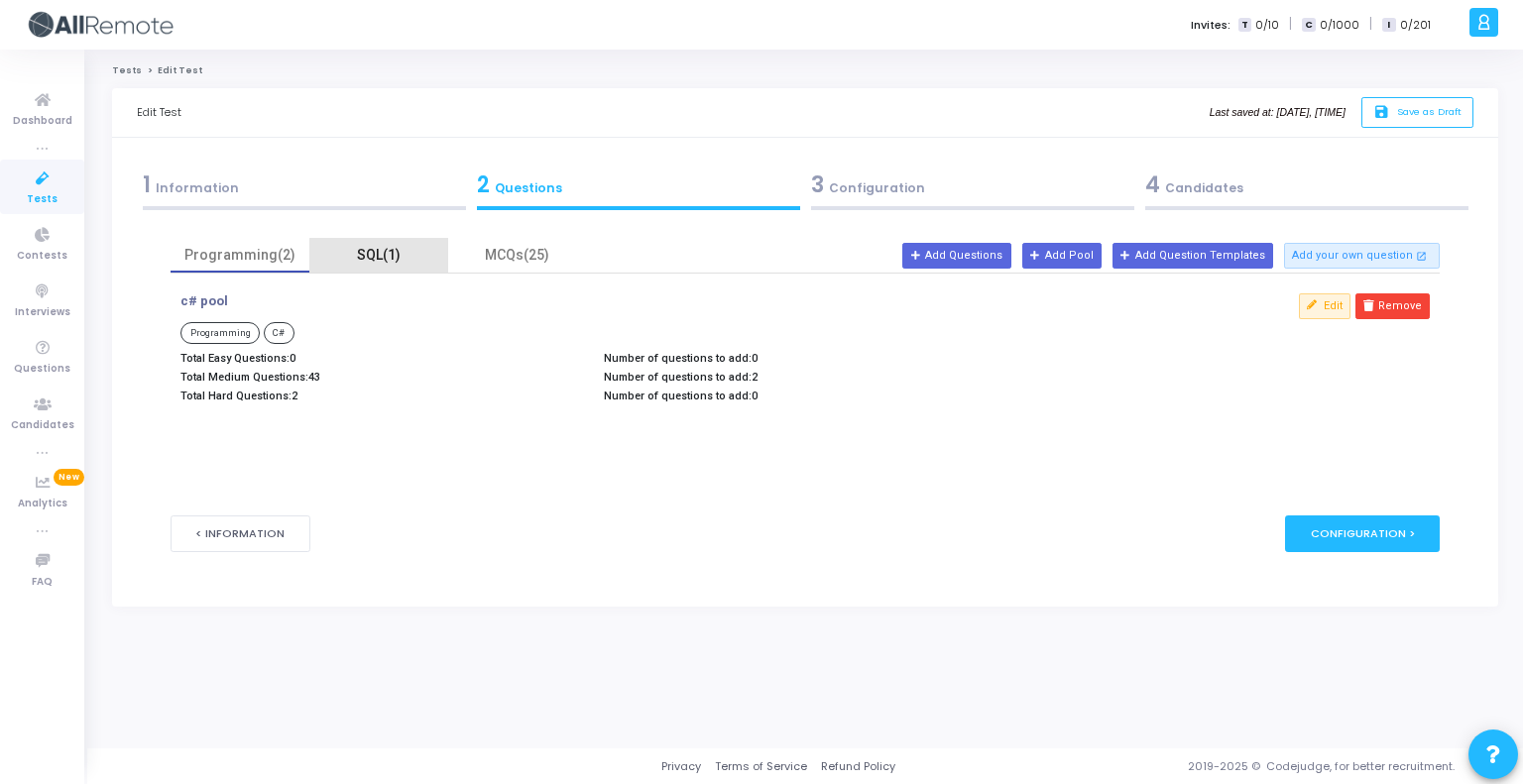 click on "SQL(1)" at bounding box center [379, 255] 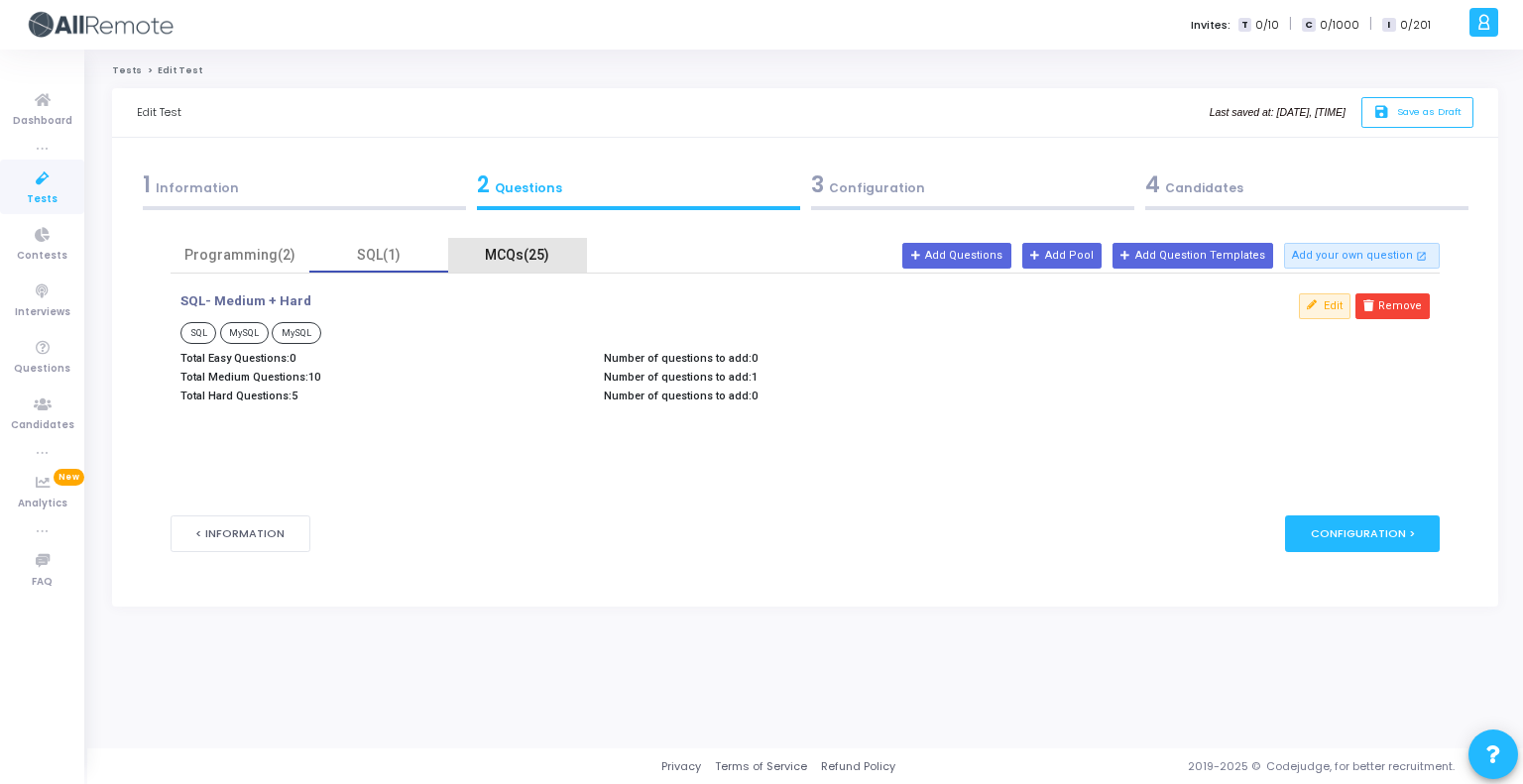 click on "MCQs(25)" at bounding box center (518, 255) 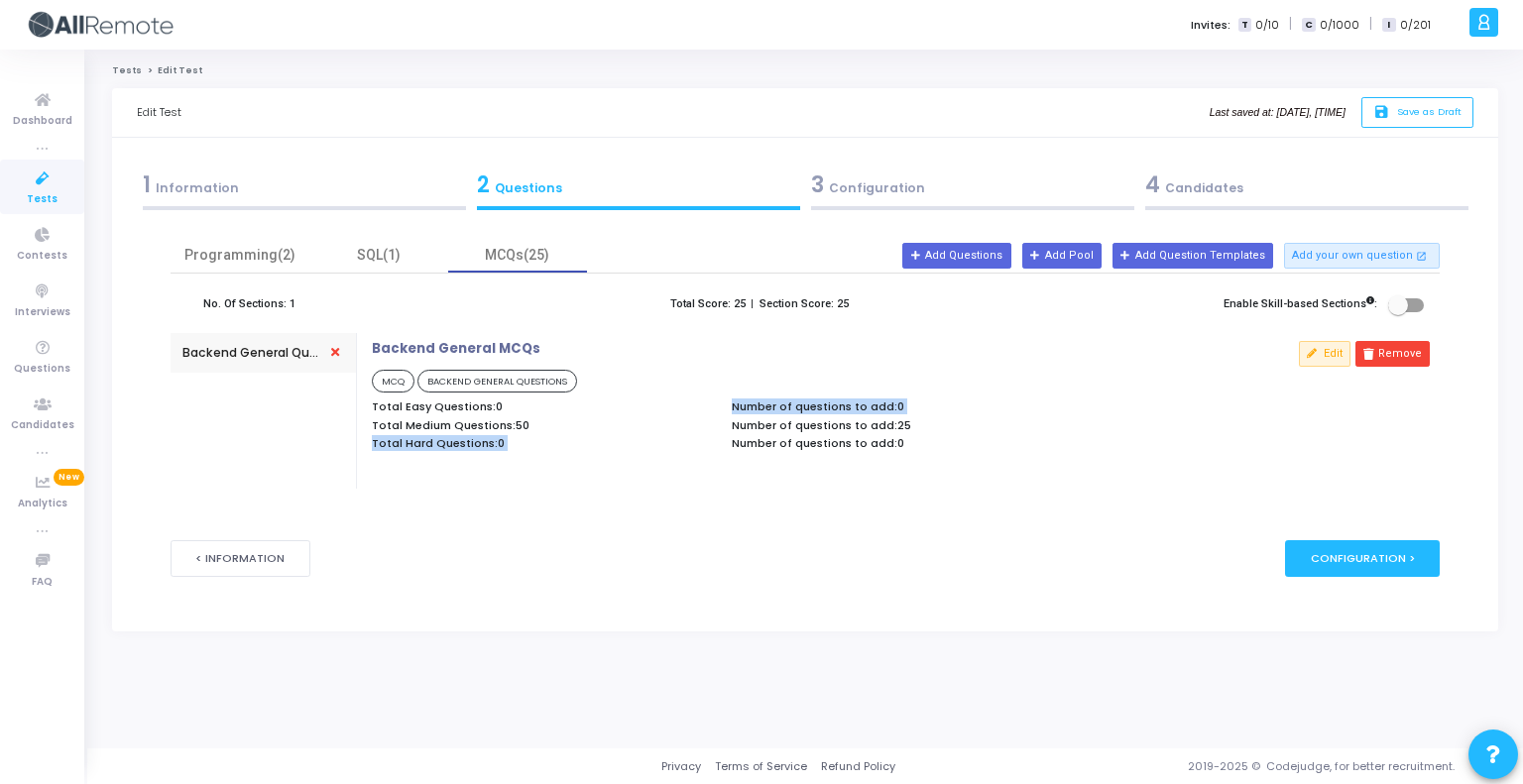 click on "Total Easy Questions:  0  Total Medium Questions:  50  Total Hard Questions:  0  Number of questions to add:  0  Number of questions to add:  25  Number of questions to add:  0" at bounding box center [721, 428] 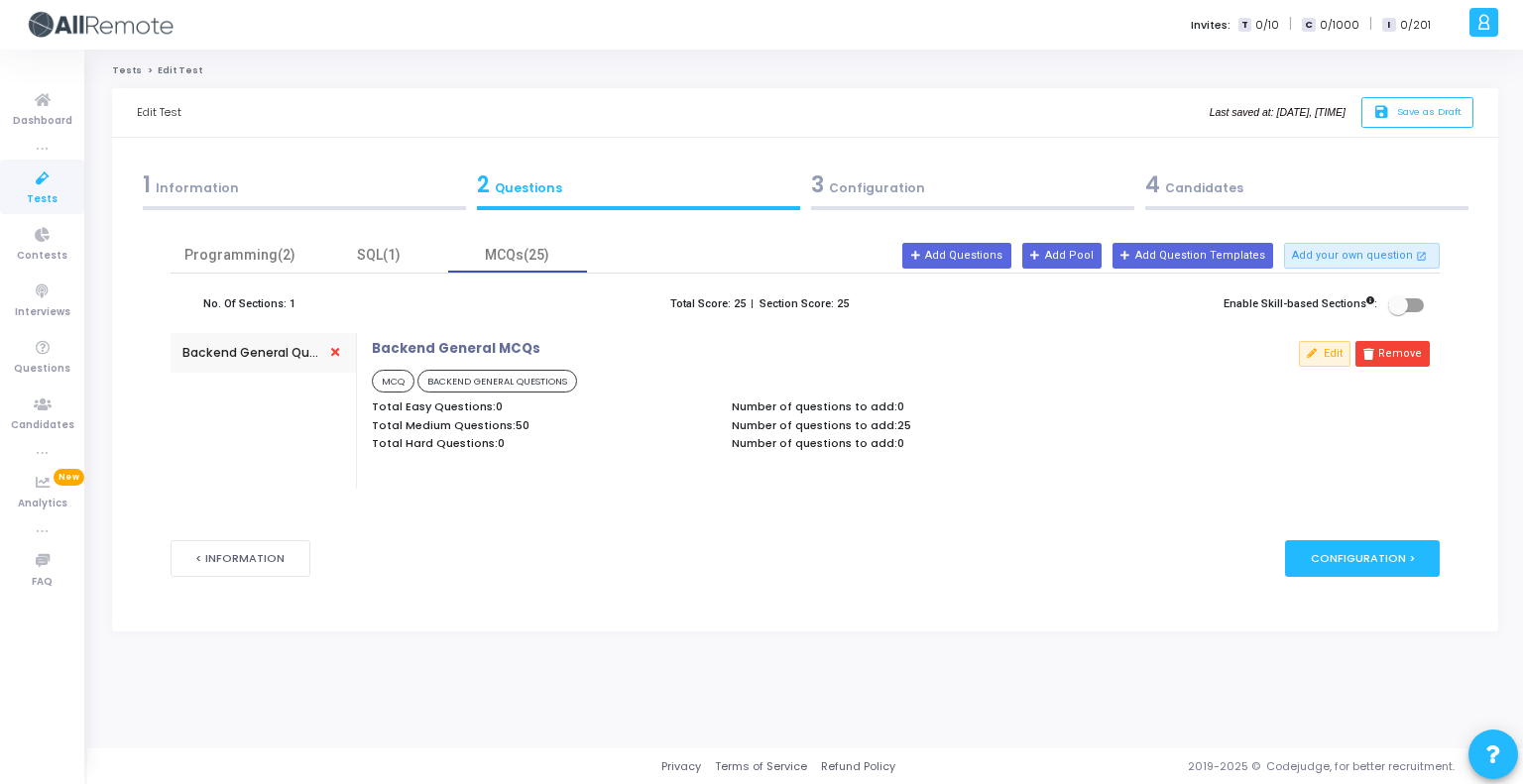 click on "BACKEND GENERAL QUESTIONS" at bounding box center [497, 381] 